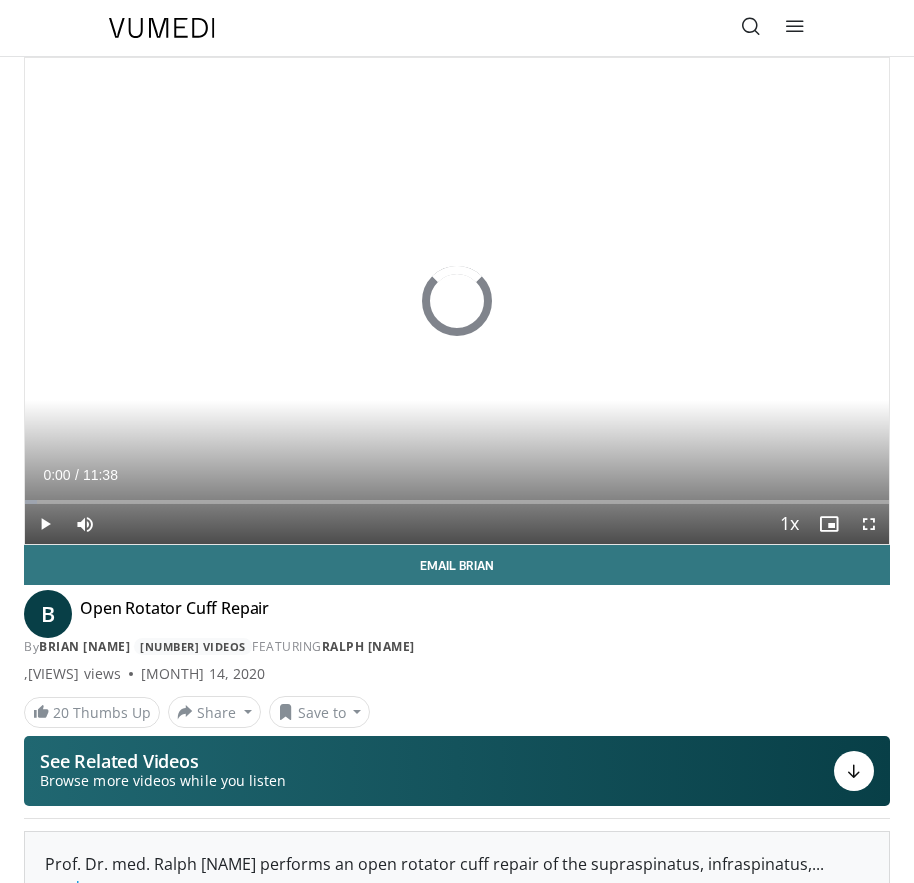 scroll, scrollTop: 0, scrollLeft: 0, axis: both 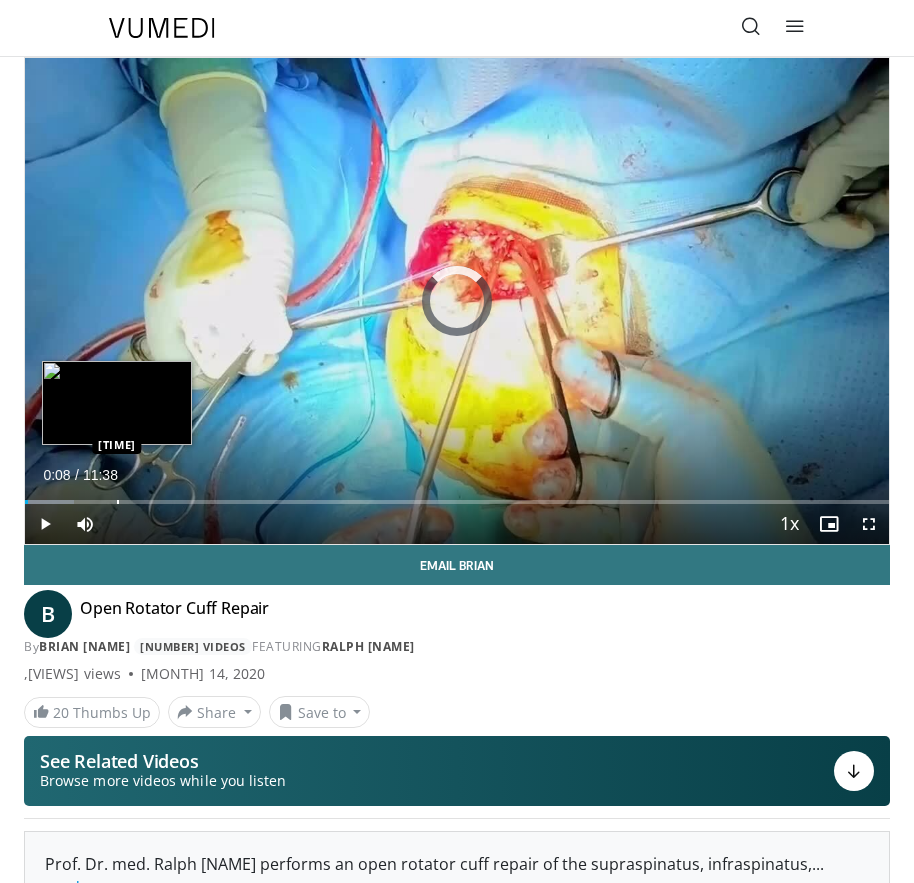 drag, startPoint x: 39, startPoint y: 501, endPoint x: 121, endPoint y: 499, distance: 82.02438 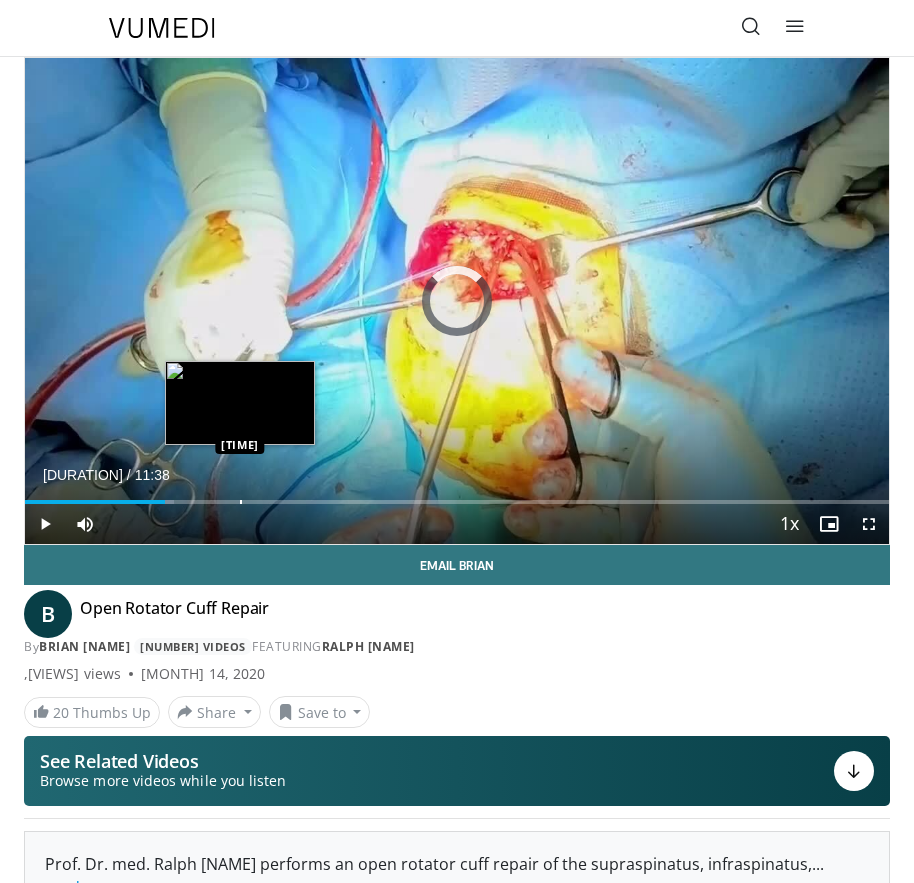 drag, startPoint x: 127, startPoint y: 497, endPoint x: 241, endPoint y: 498, distance: 114.00439 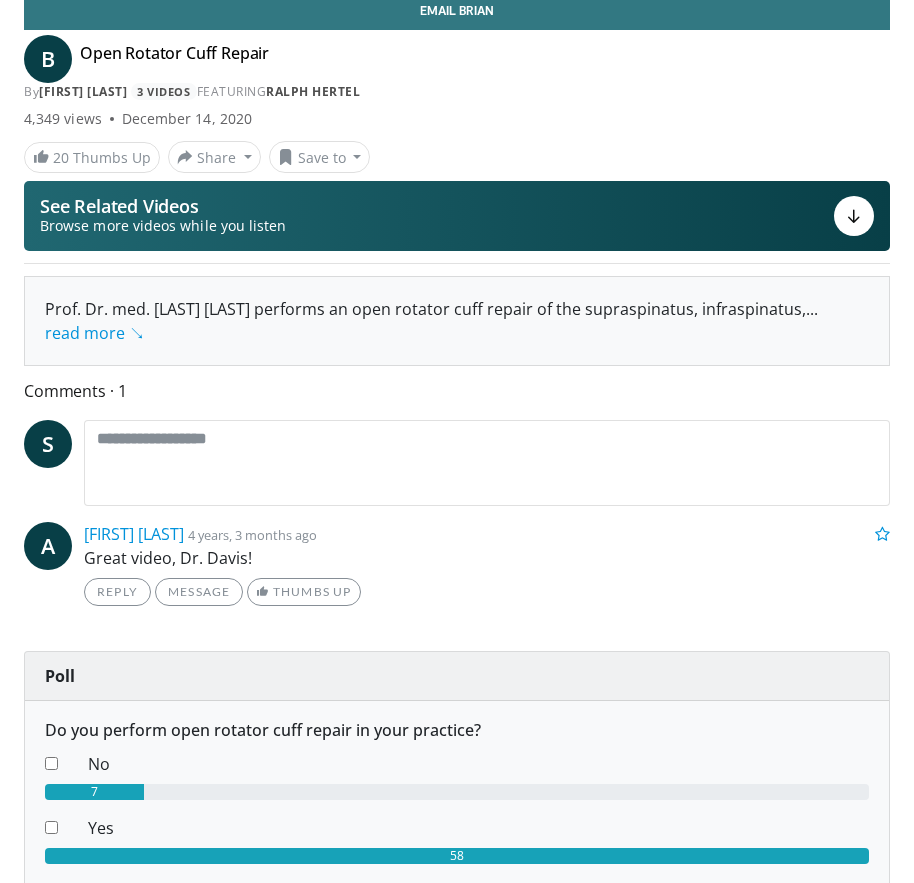 scroll, scrollTop: 0, scrollLeft: 0, axis: both 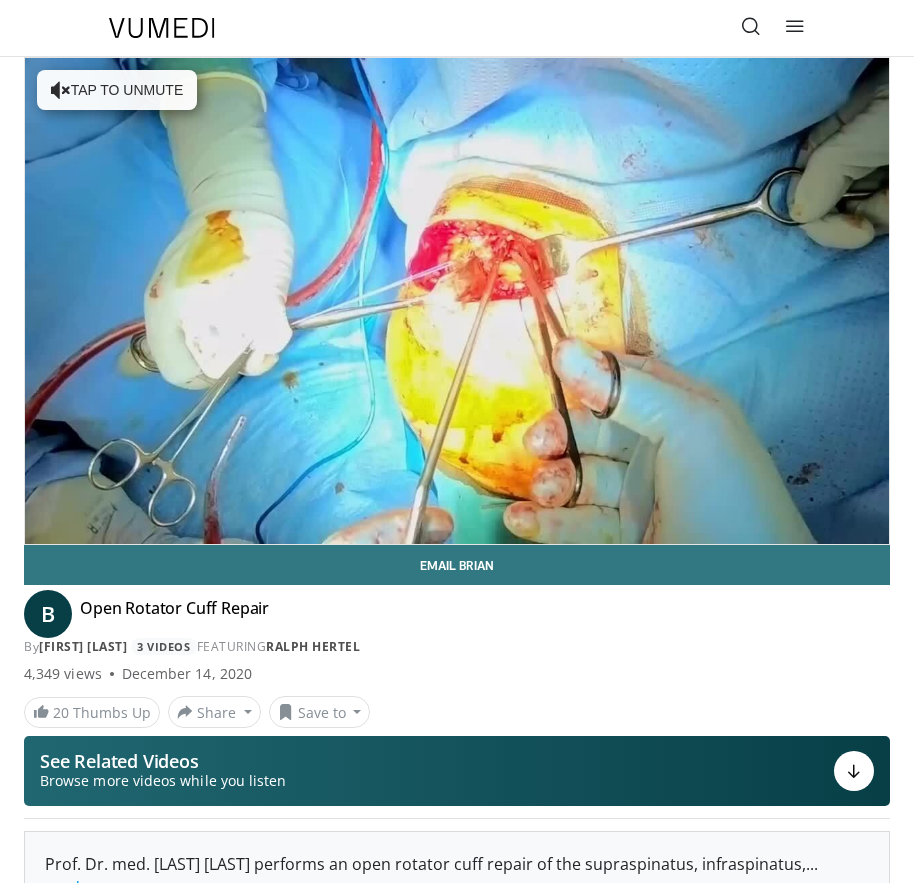 click at bounding box center [751, 26] 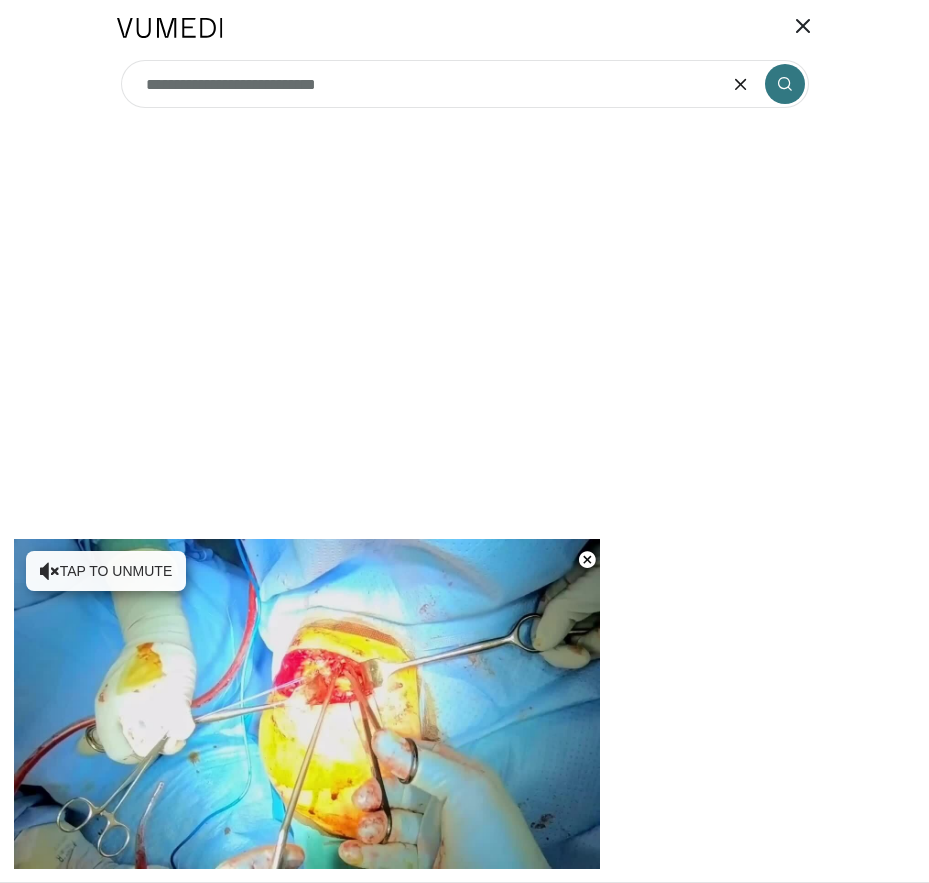 type on "**********" 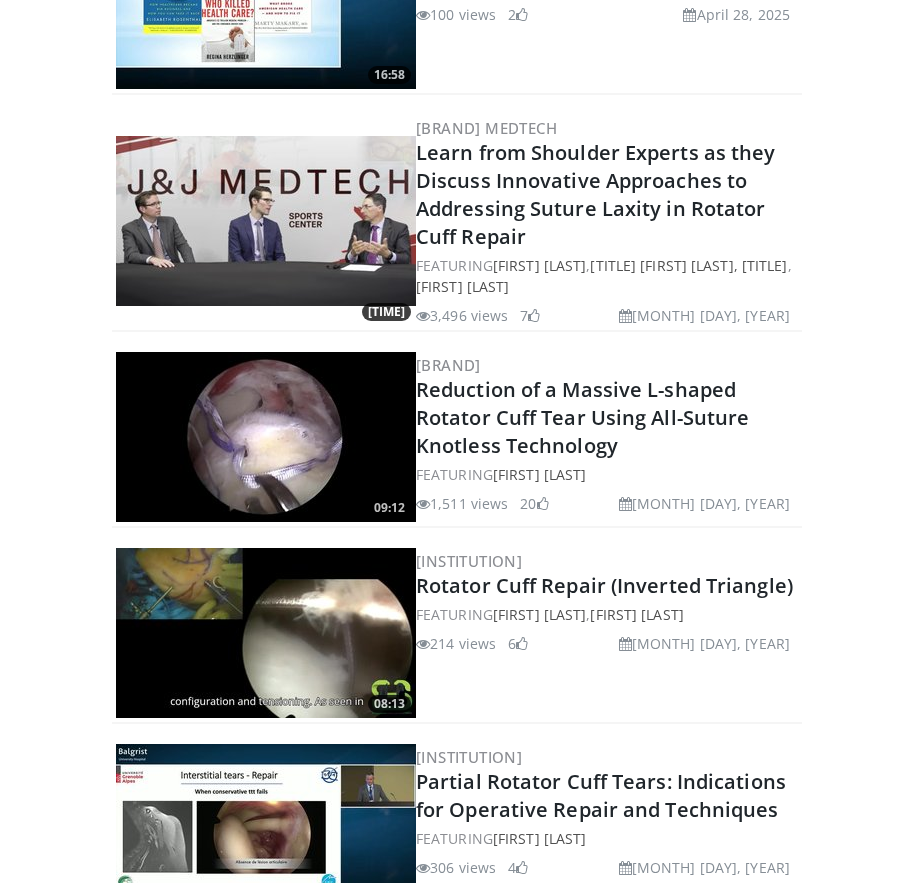 scroll, scrollTop: 833, scrollLeft: 0, axis: vertical 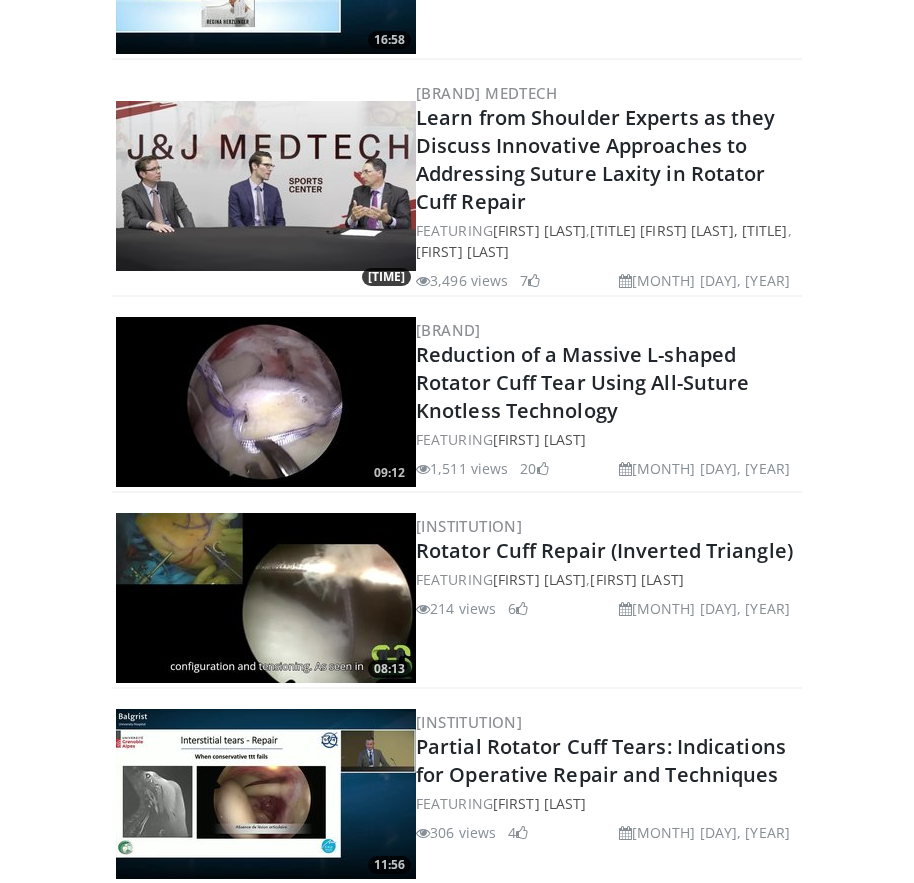 click at bounding box center (266, 402) 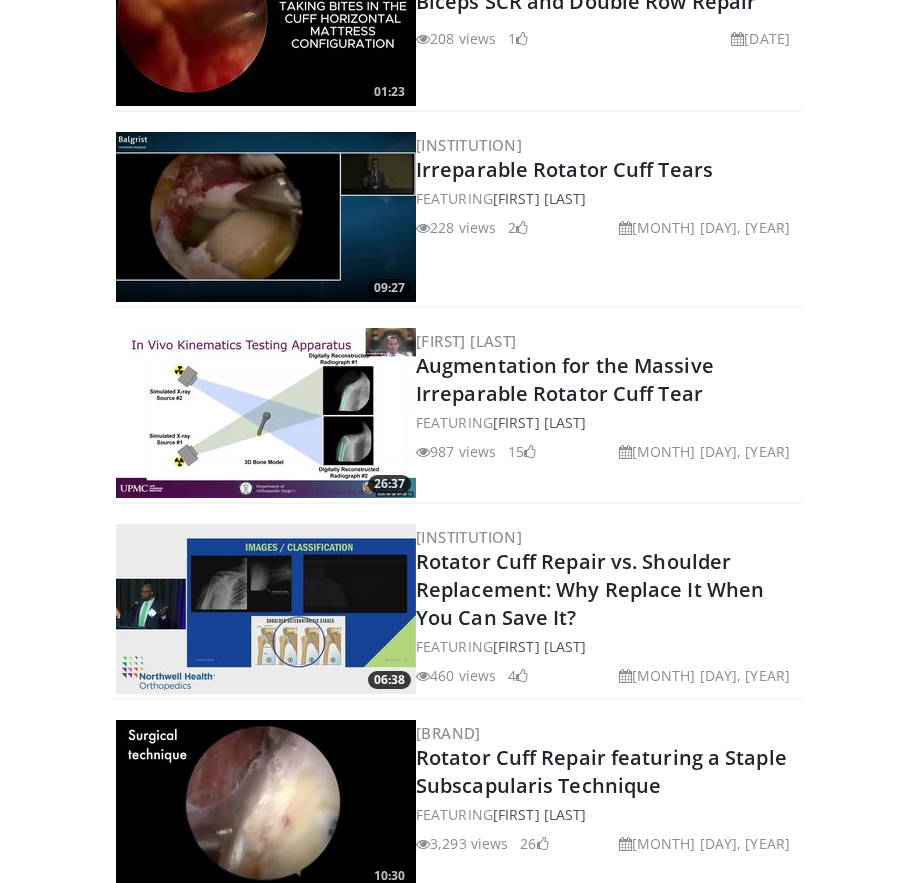 scroll, scrollTop: 2200, scrollLeft: 0, axis: vertical 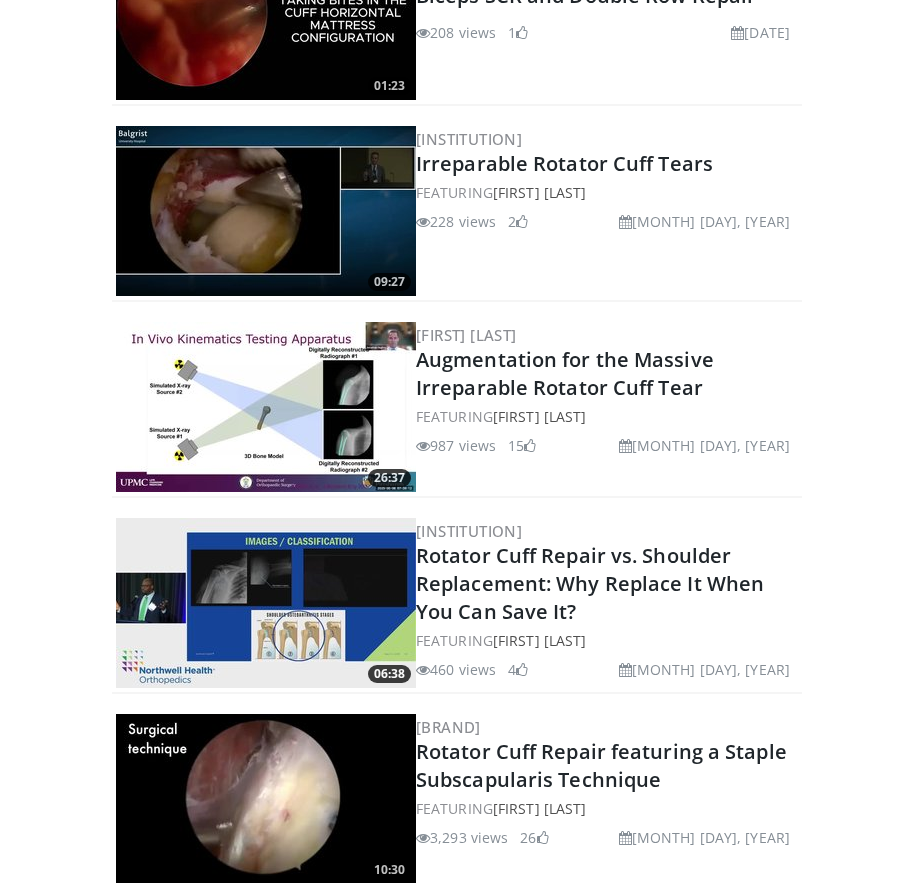 click at bounding box center (266, 211) 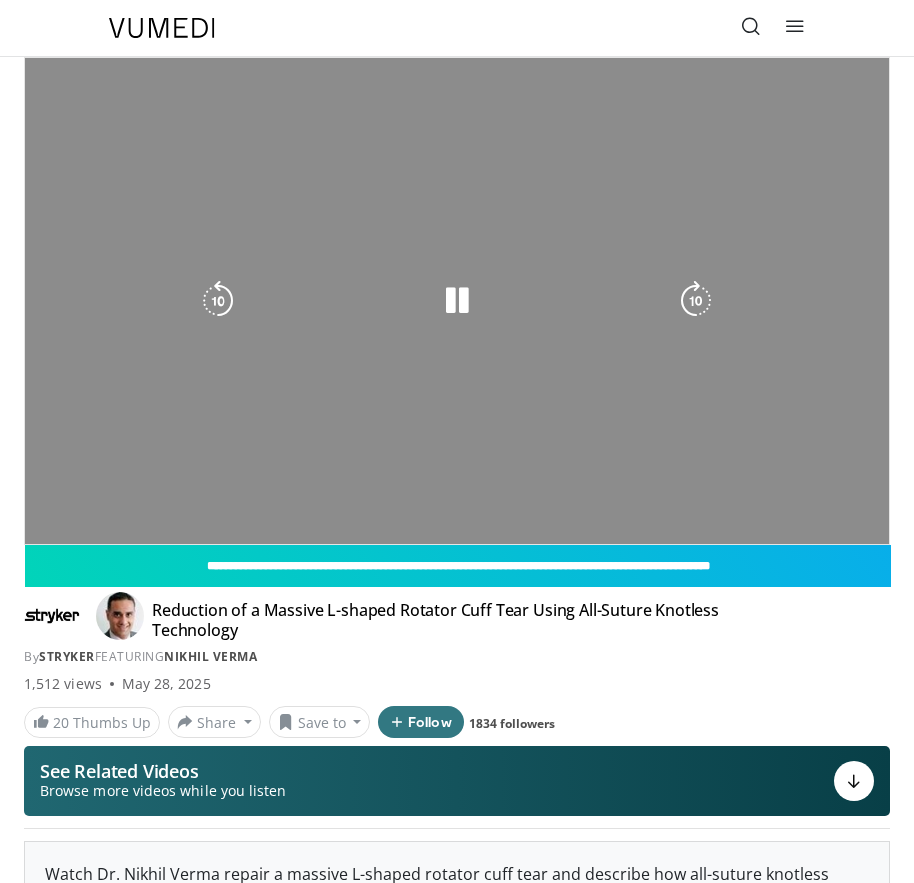 scroll, scrollTop: 0, scrollLeft: 0, axis: both 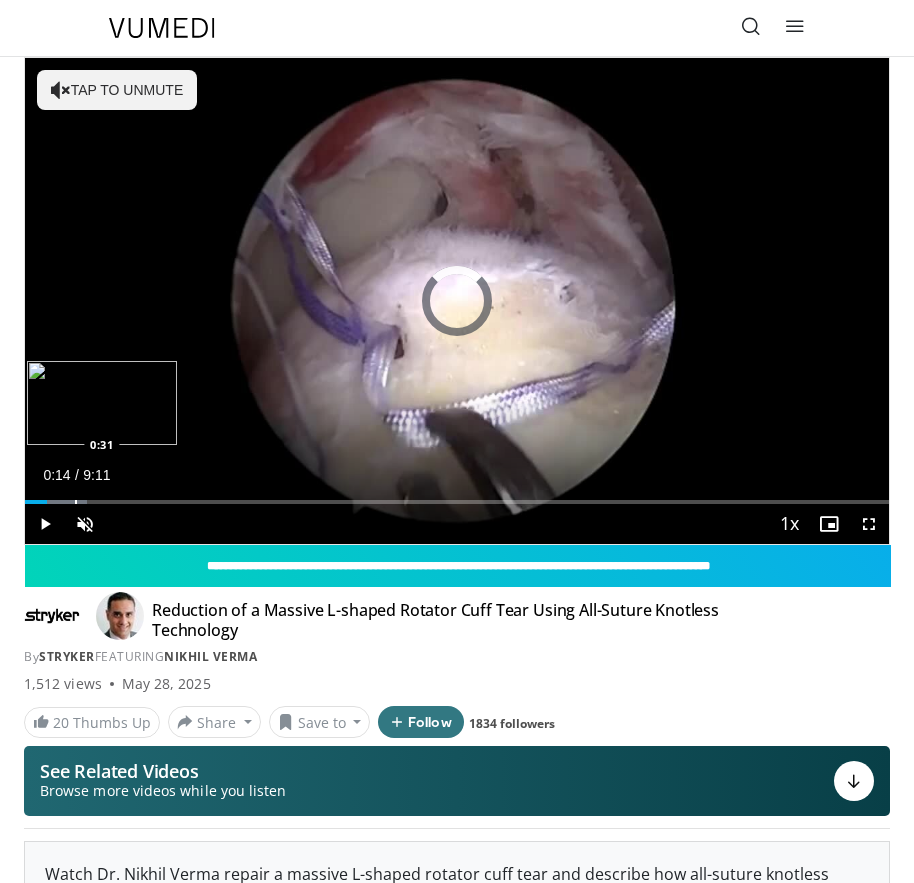 drag, startPoint x: 35, startPoint y: 498, endPoint x: 75, endPoint y: 496, distance: 40.04997 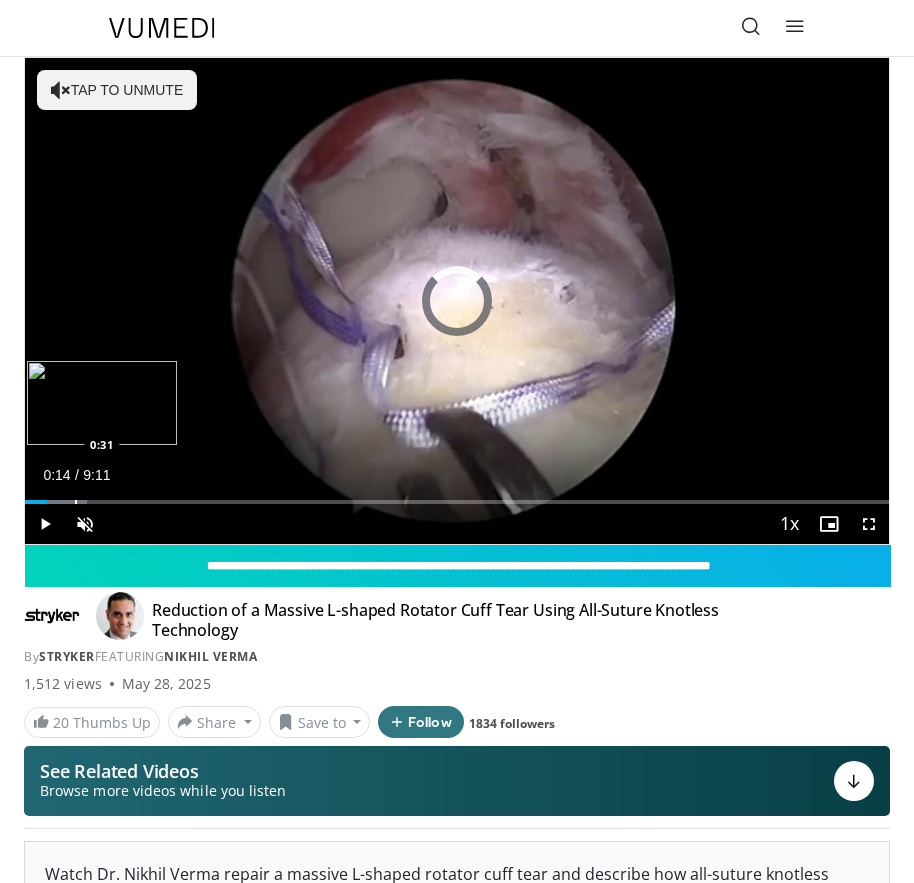 click on "Loaded :  7.19% 0:29 0:31" at bounding box center [457, 494] 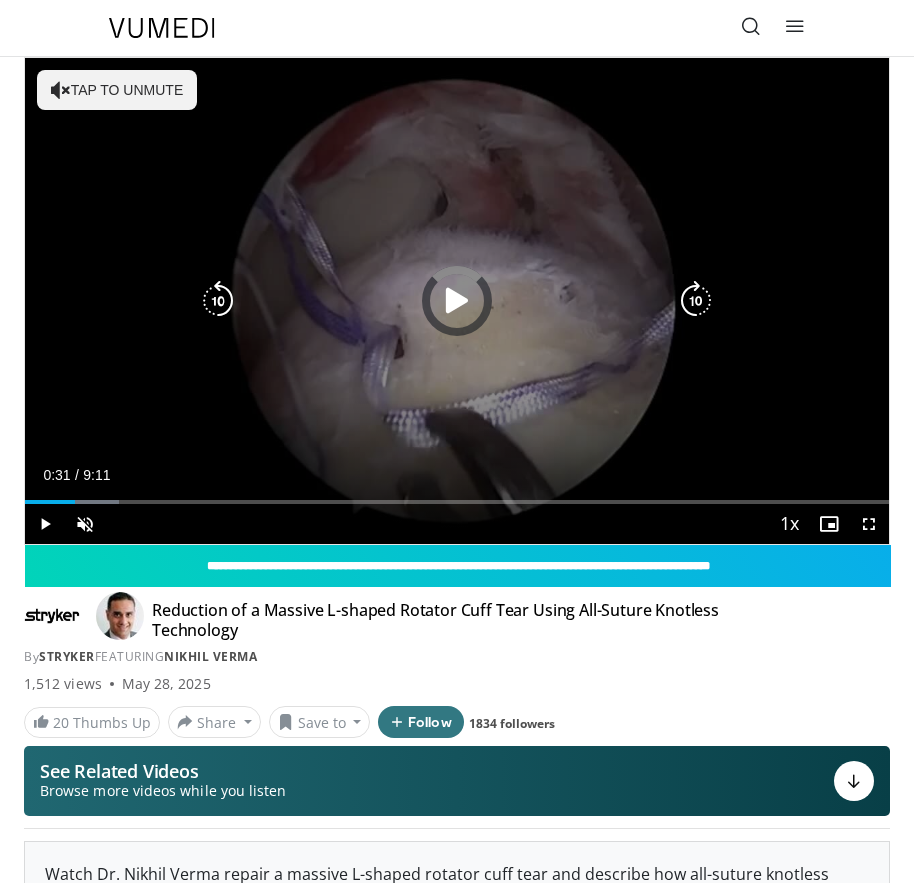 drag, startPoint x: 89, startPoint y: 495, endPoint x: 138, endPoint y: 493, distance: 49.0408 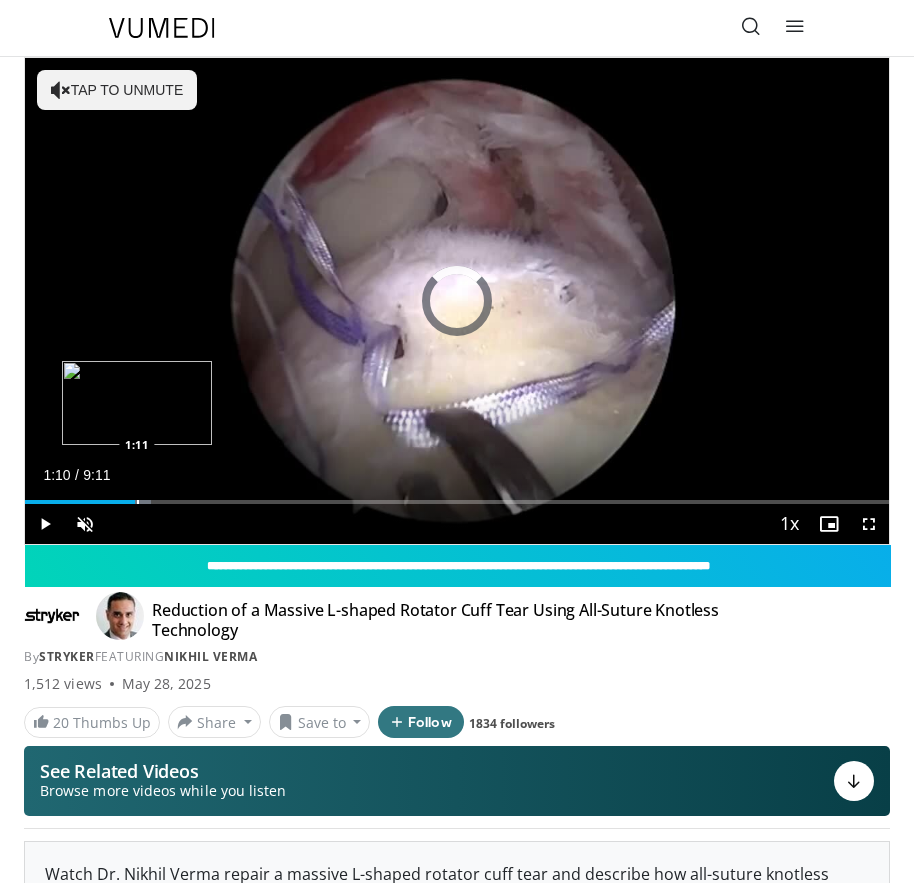 drag, startPoint x: 135, startPoint y: 494, endPoint x: 183, endPoint y: 492, distance: 48.04165 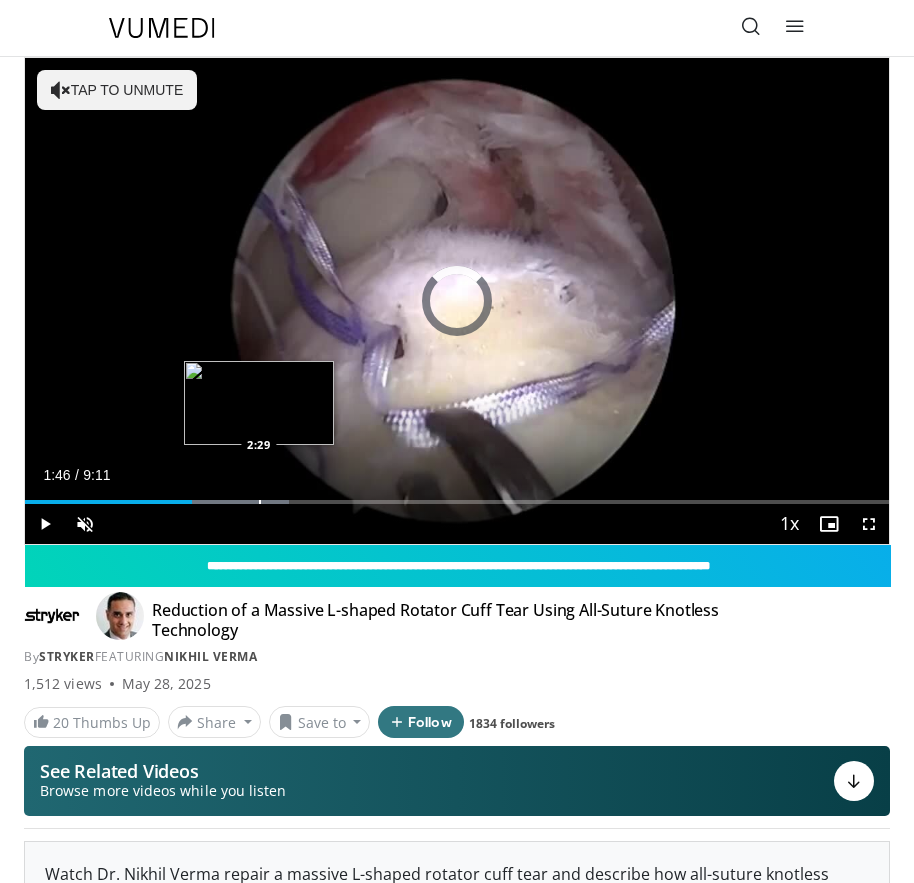 drag, startPoint x: 192, startPoint y: 500, endPoint x: 260, endPoint y: 491, distance: 68.593 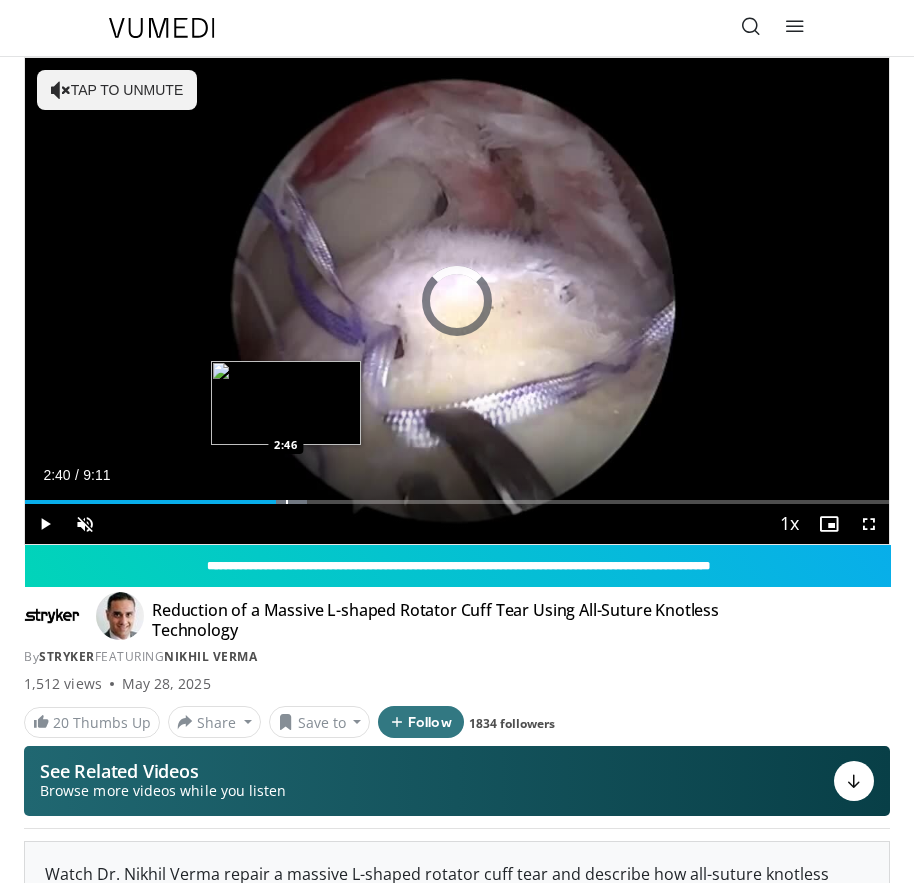 drag, startPoint x: 255, startPoint y: 492, endPoint x: 305, endPoint y: 493, distance: 50.01 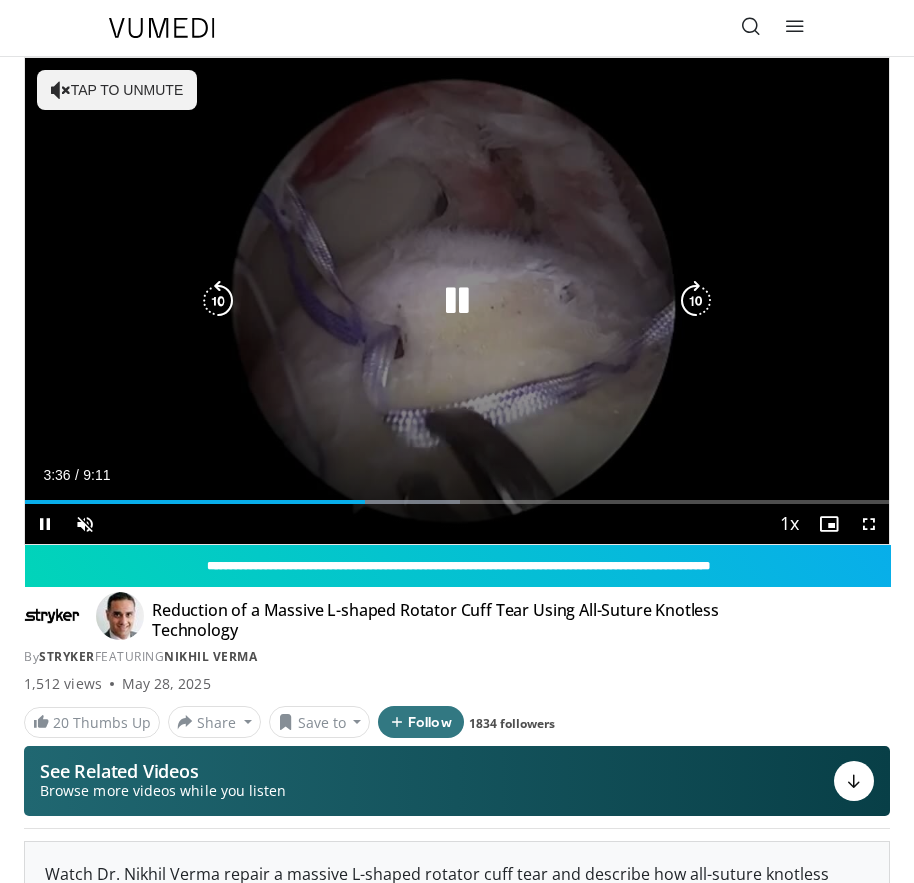 click at bounding box center [457, 301] 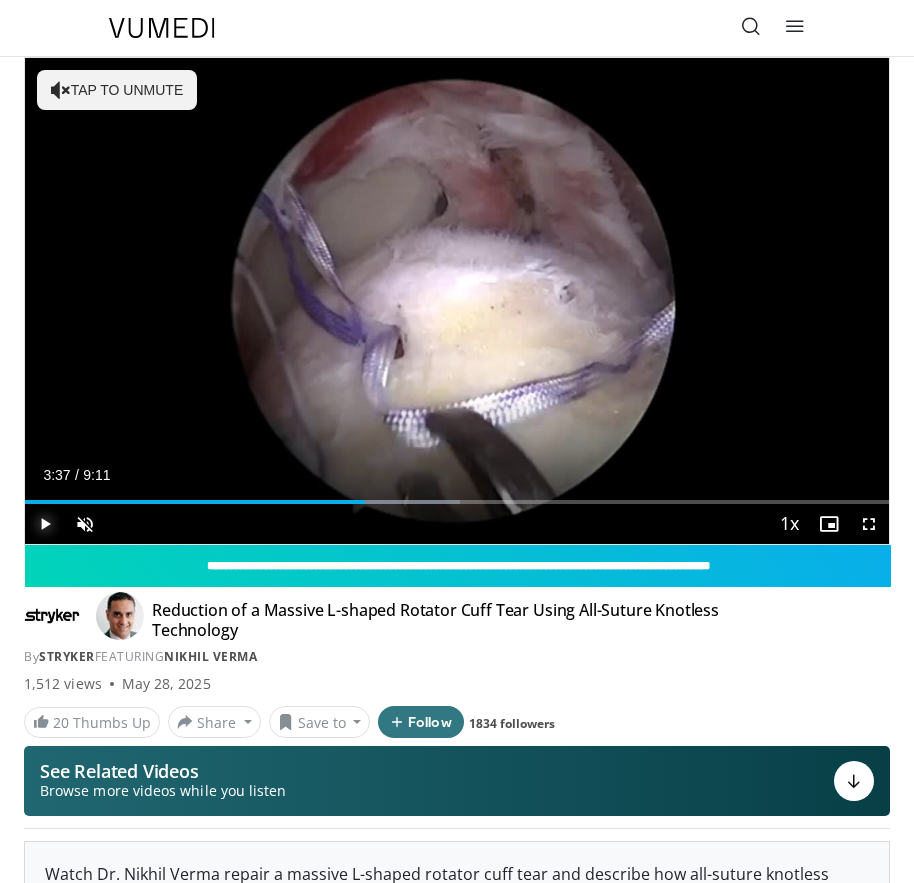 click at bounding box center [45, 524] 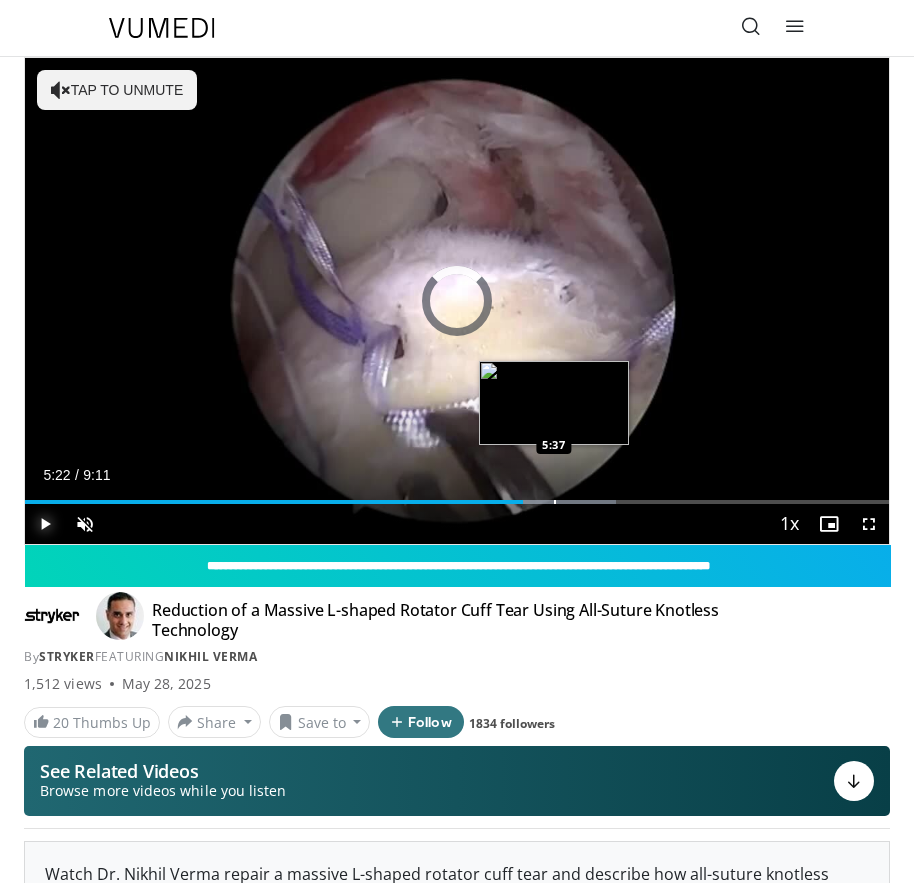 drag, startPoint x: 534, startPoint y: 499, endPoint x: 567, endPoint y: 494, distance: 33.37664 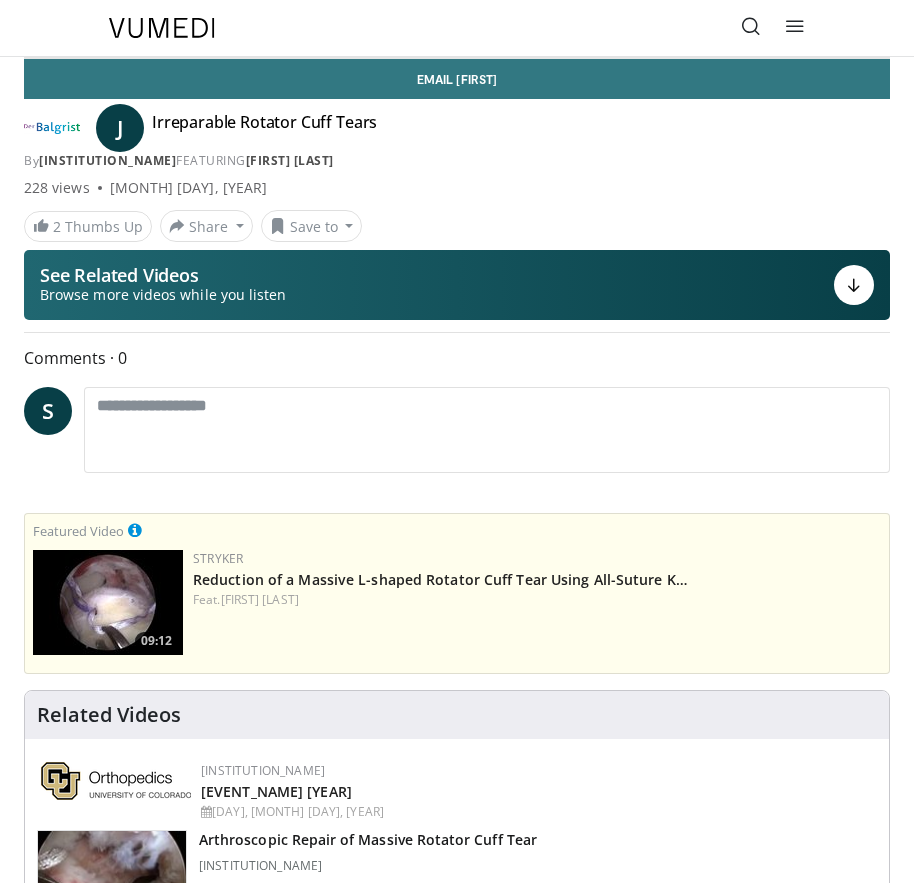 scroll, scrollTop: 0, scrollLeft: 0, axis: both 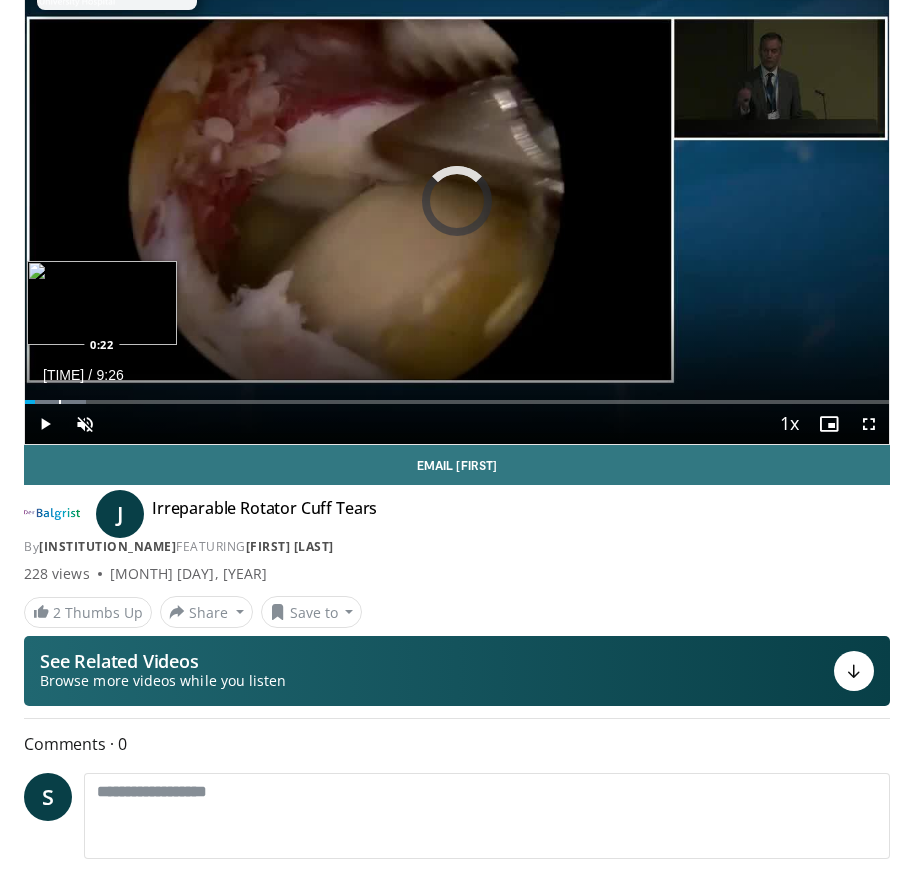 drag, startPoint x: 78, startPoint y: 398, endPoint x: 244, endPoint y: 394, distance: 166.04819 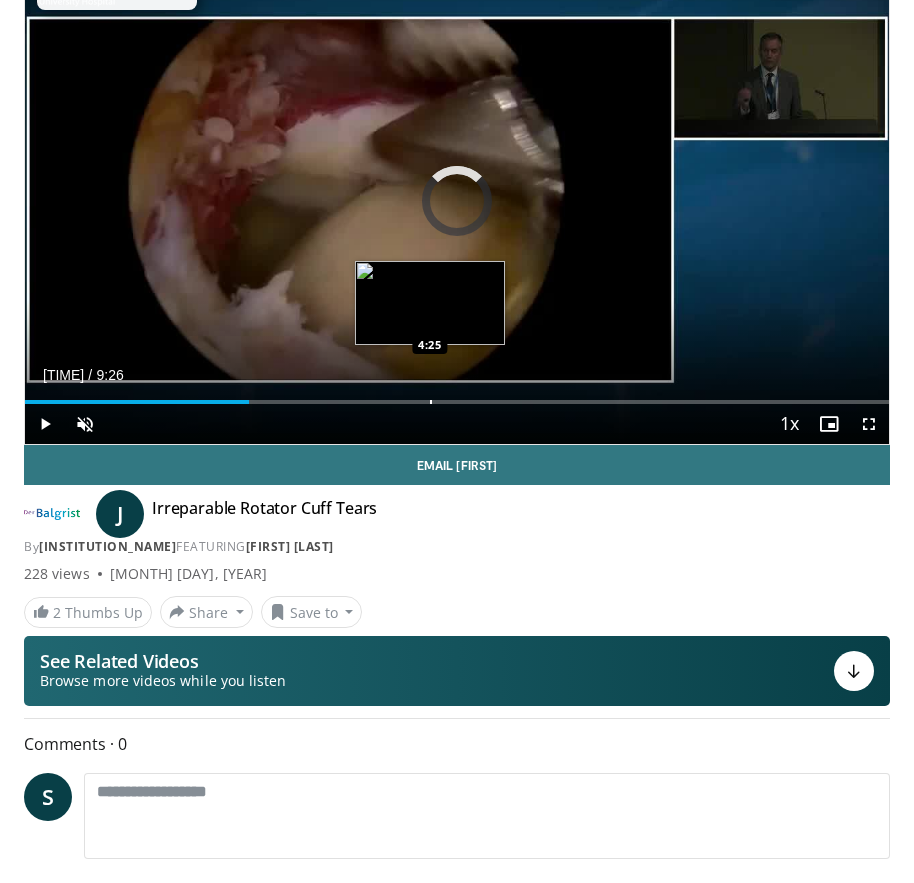drag, startPoint x: 276, startPoint y: 399, endPoint x: 431, endPoint y: 398, distance: 155.00322 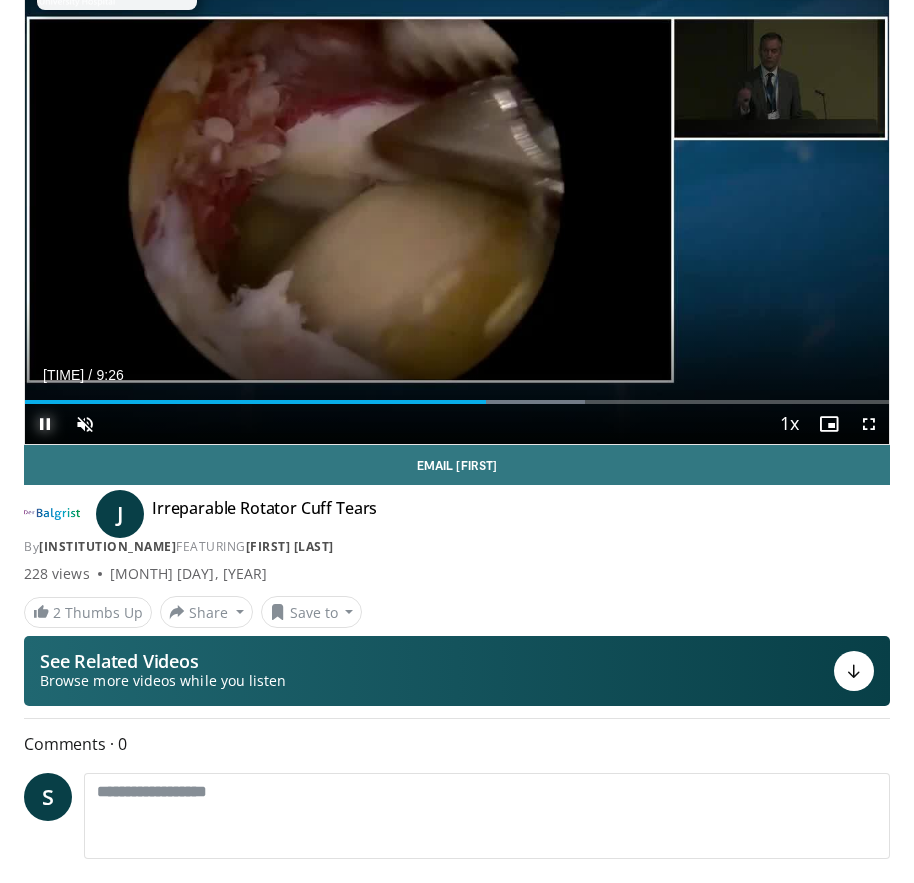 click at bounding box center [45, 424] 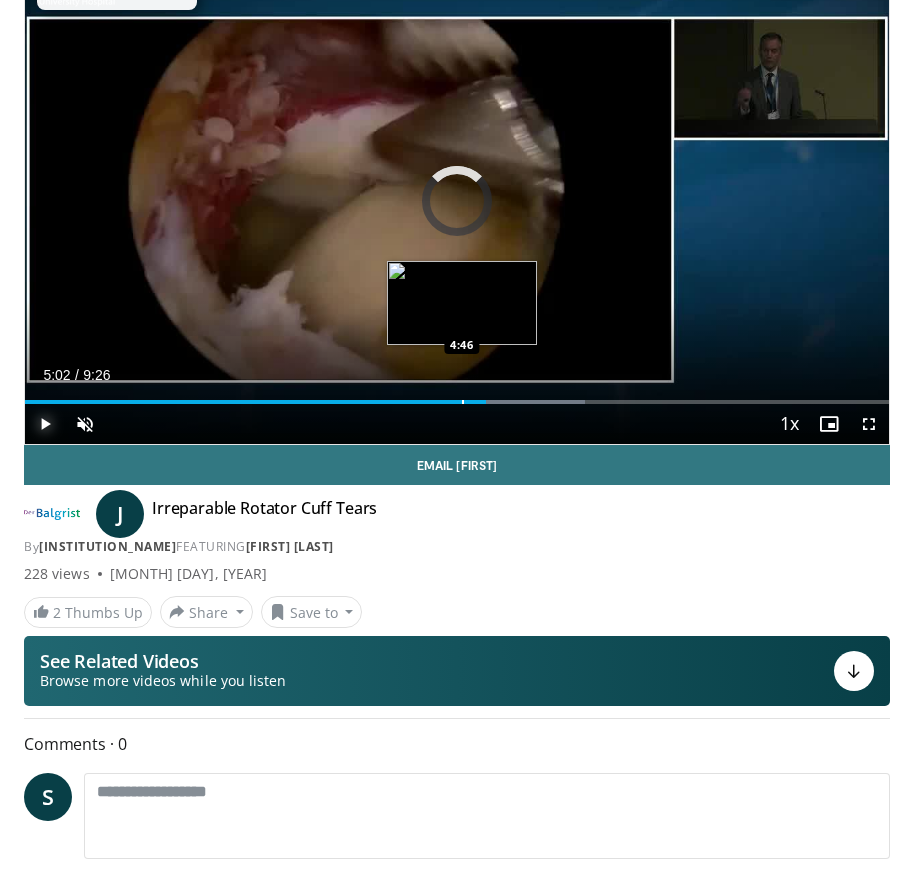 drag, startPoint x: 484, startPoint y: 401, endPoint x: 458, endPoint y: 400, distance: 26.019224 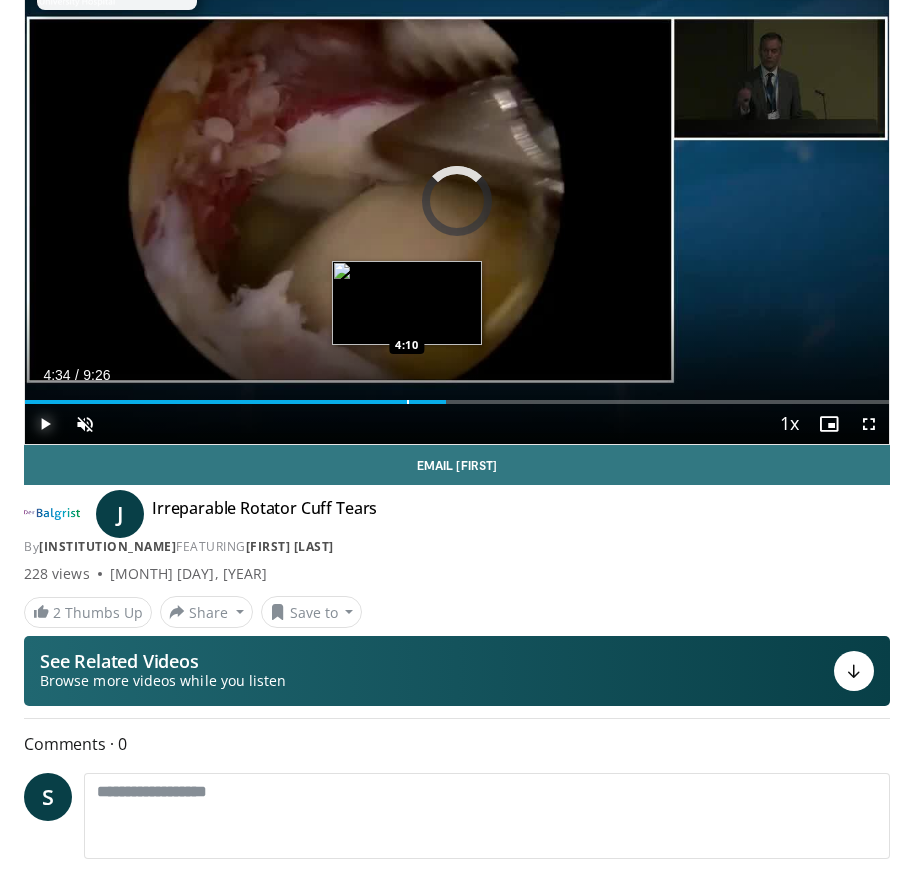 drag, startPoint x: 453, startPoint y: 402, endPoint x: 407, endPoint y: 401, distance: 46.010868 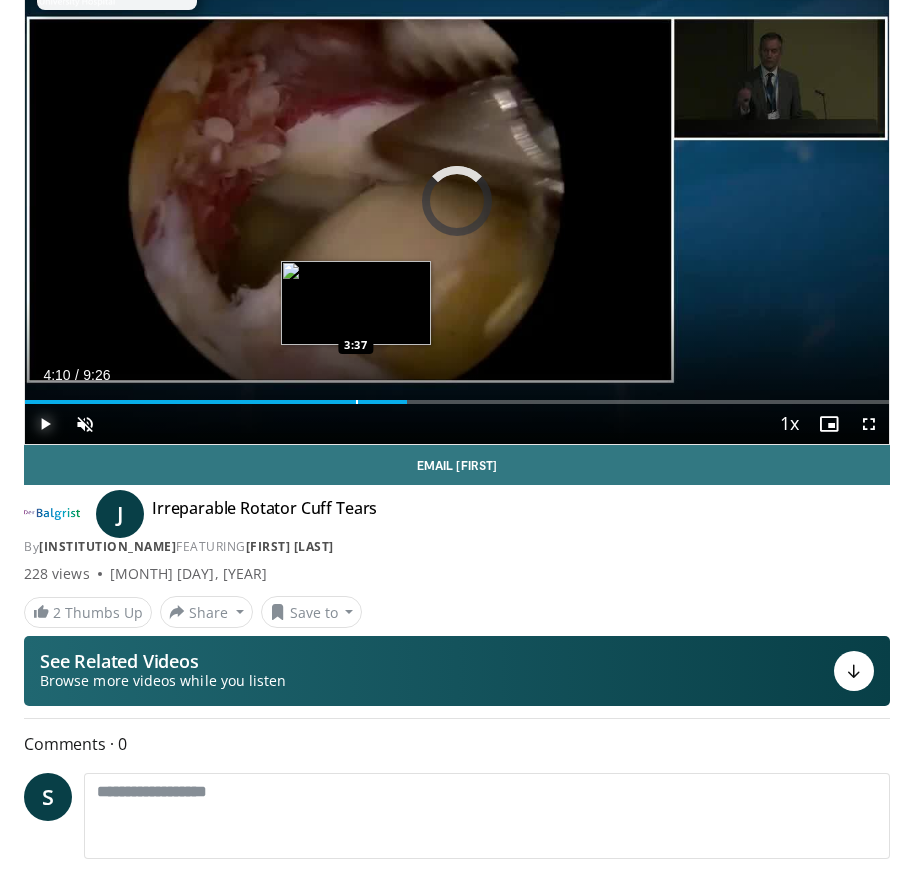 drag, startPoint x: 407, startPoint y: 401, endPoint x: 355, endPoint y: 401, distance: 52 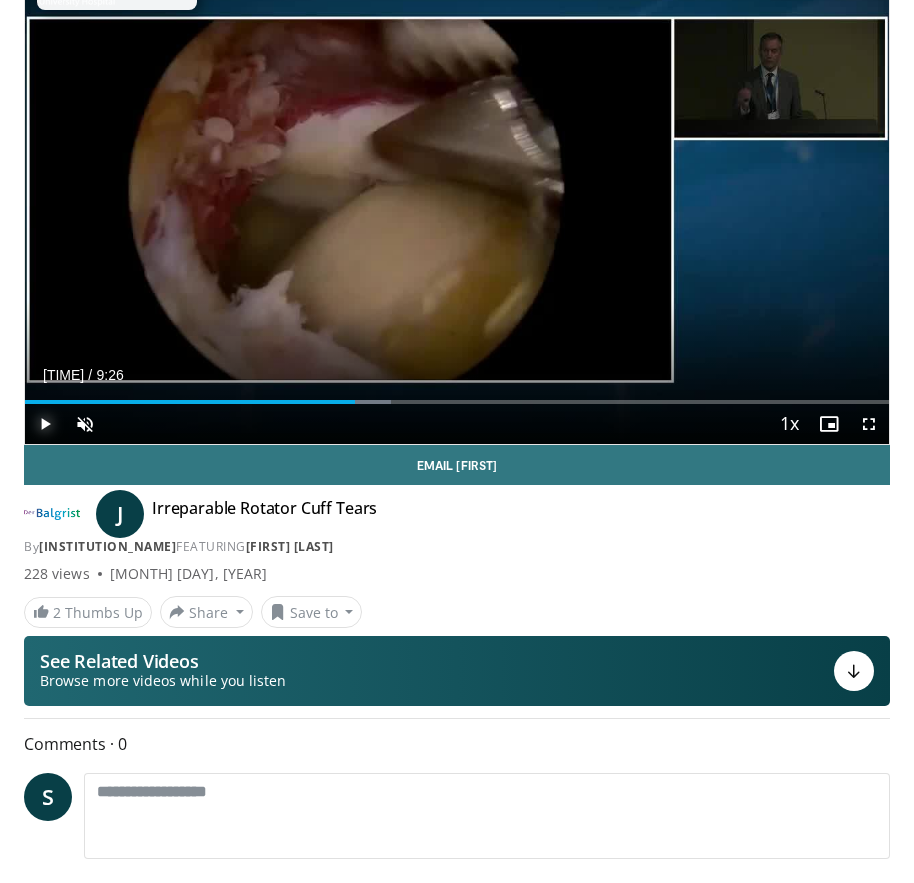 click at bounding box center [45, 424] 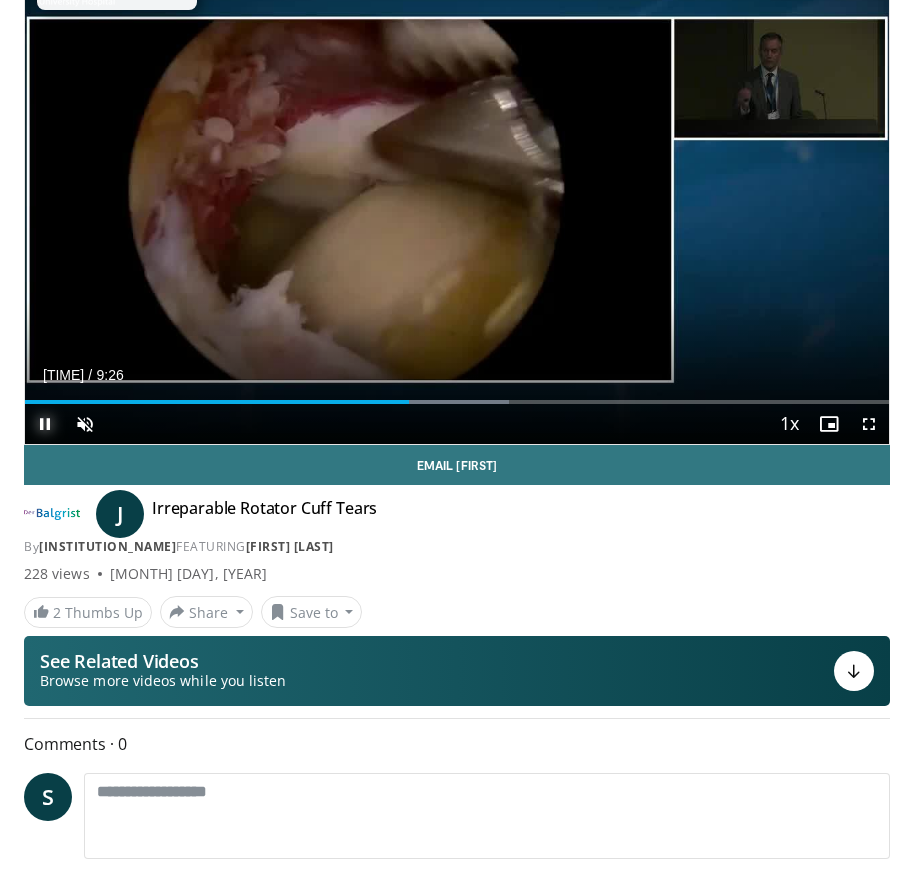 click at bounding box center [45, 424] 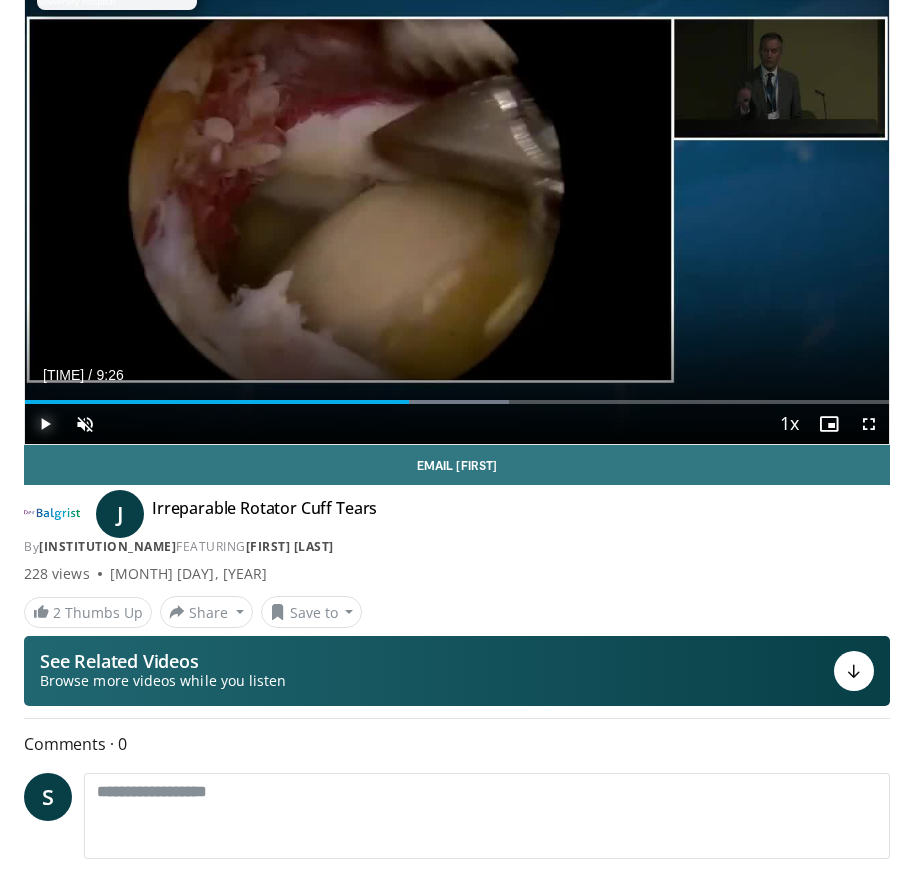 click at bounding box center [45, 424] 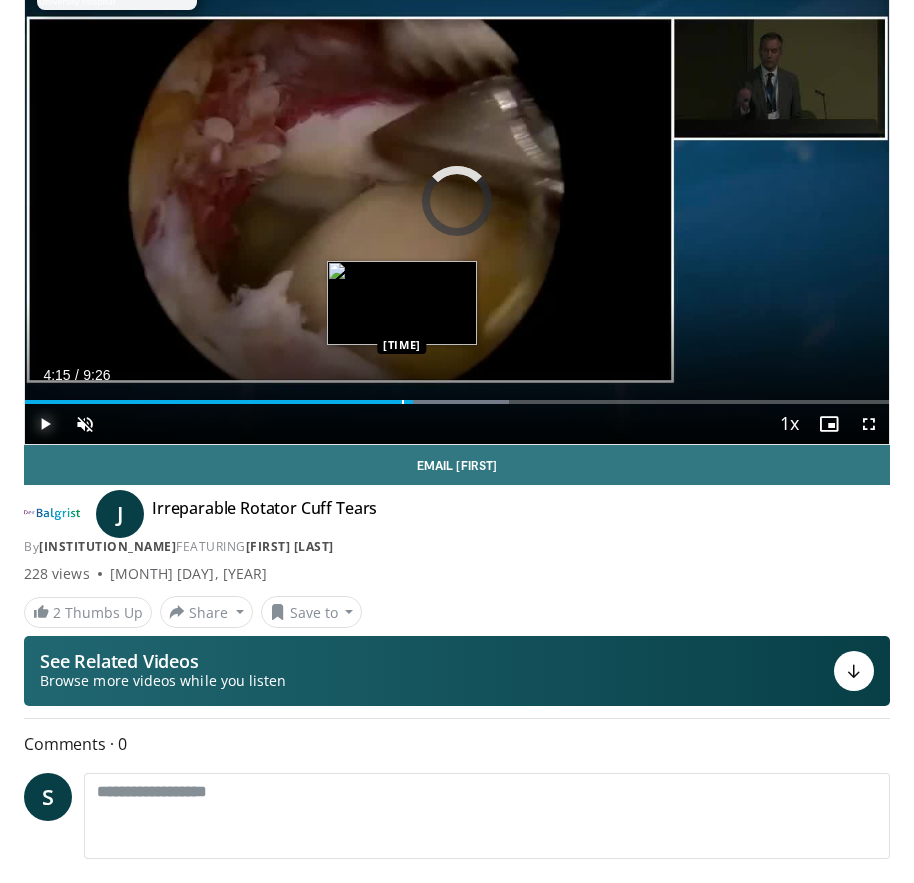 drag, startPoint x: 414, startPoint y: 399, endPoint x: 394, endPoint y: 401, distance: 20.09975 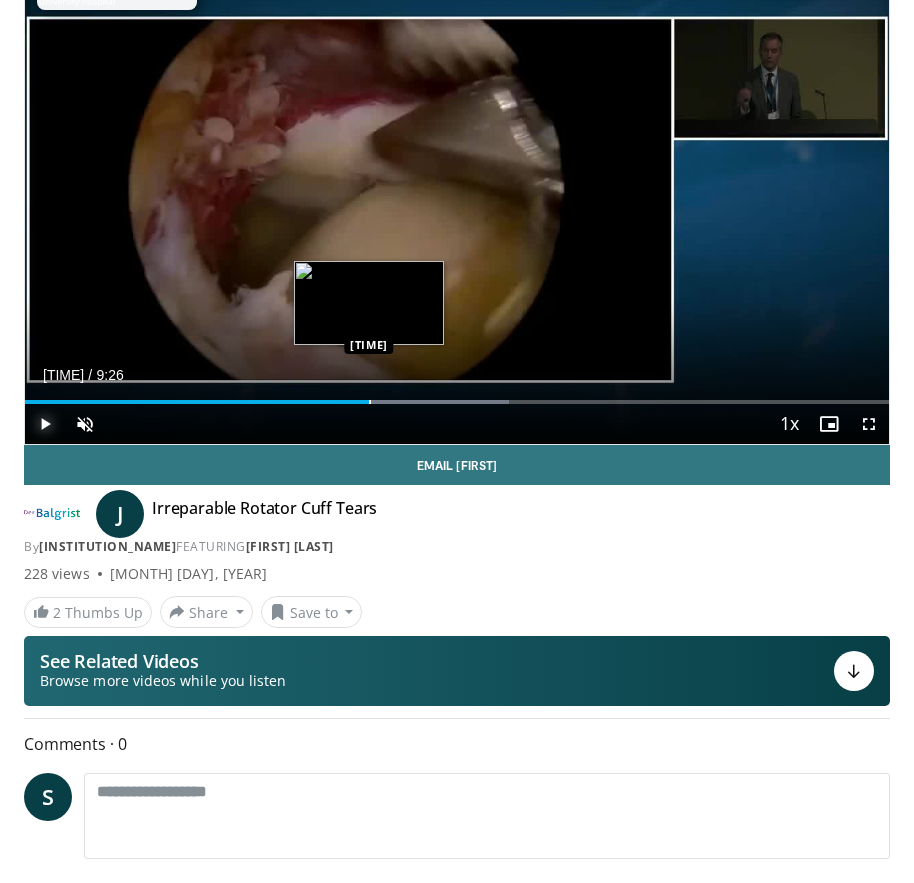 drag, startPoint x: 388, startPoint y: 402, endPoint x: 369, endPoint y: 398, distance: 19.416489 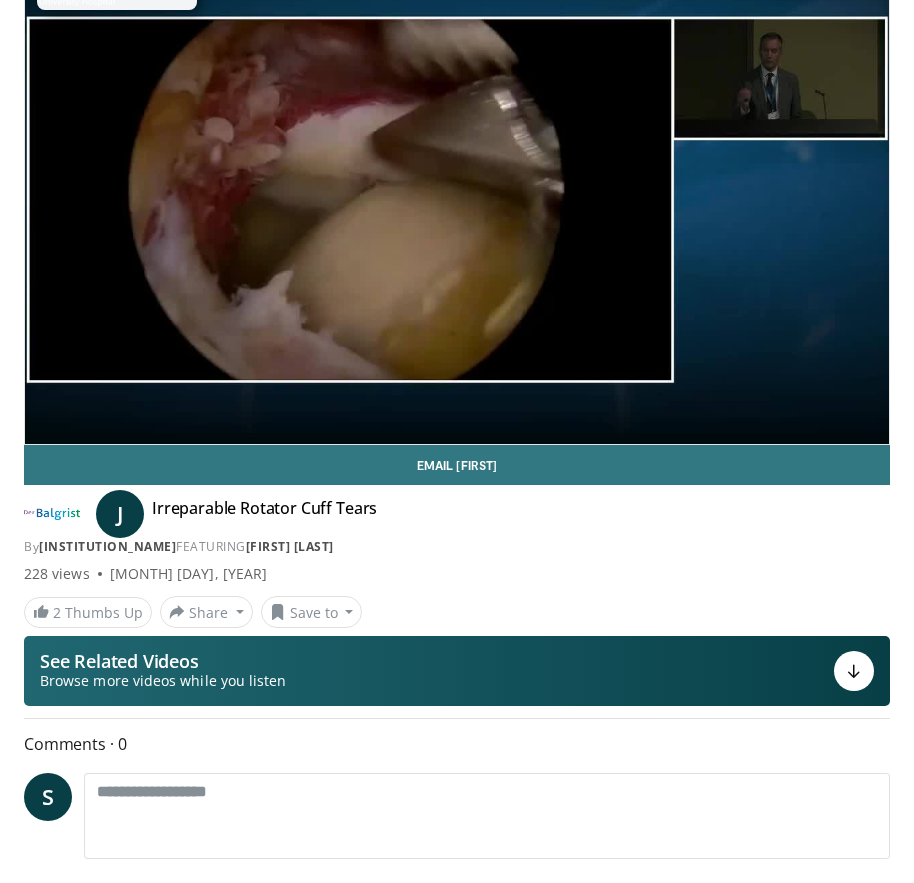 click on "[TIME]
Tap to unmute" at bounding box center [457, 201] 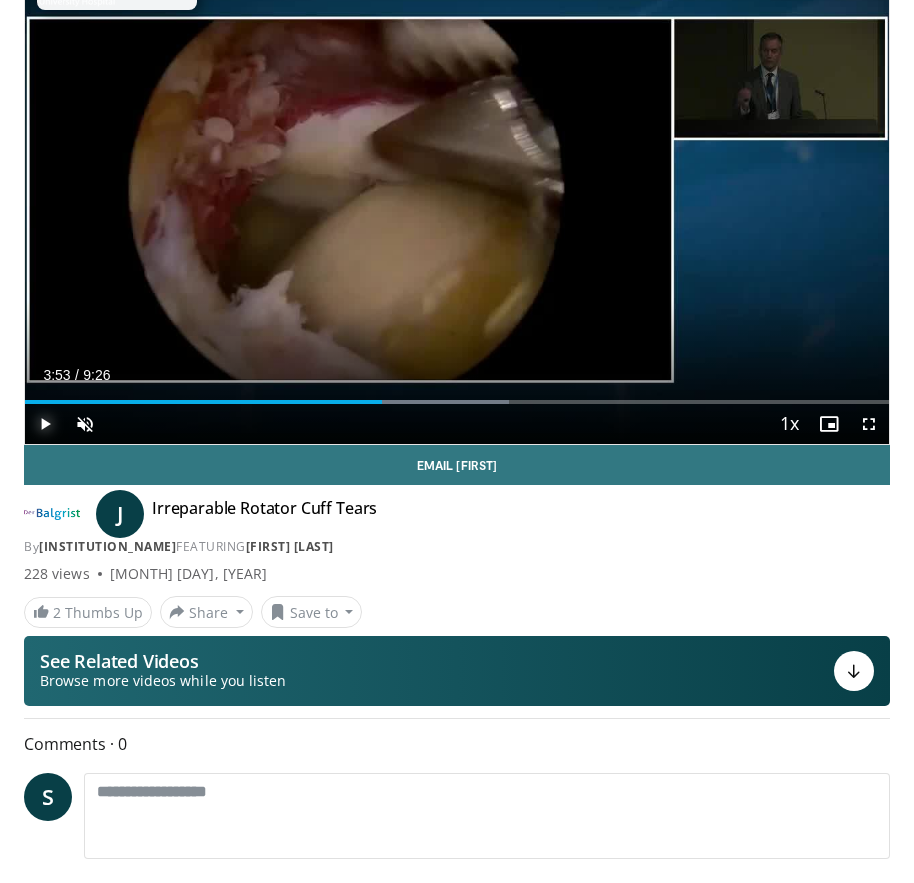 click at bounding box center [45, 424] 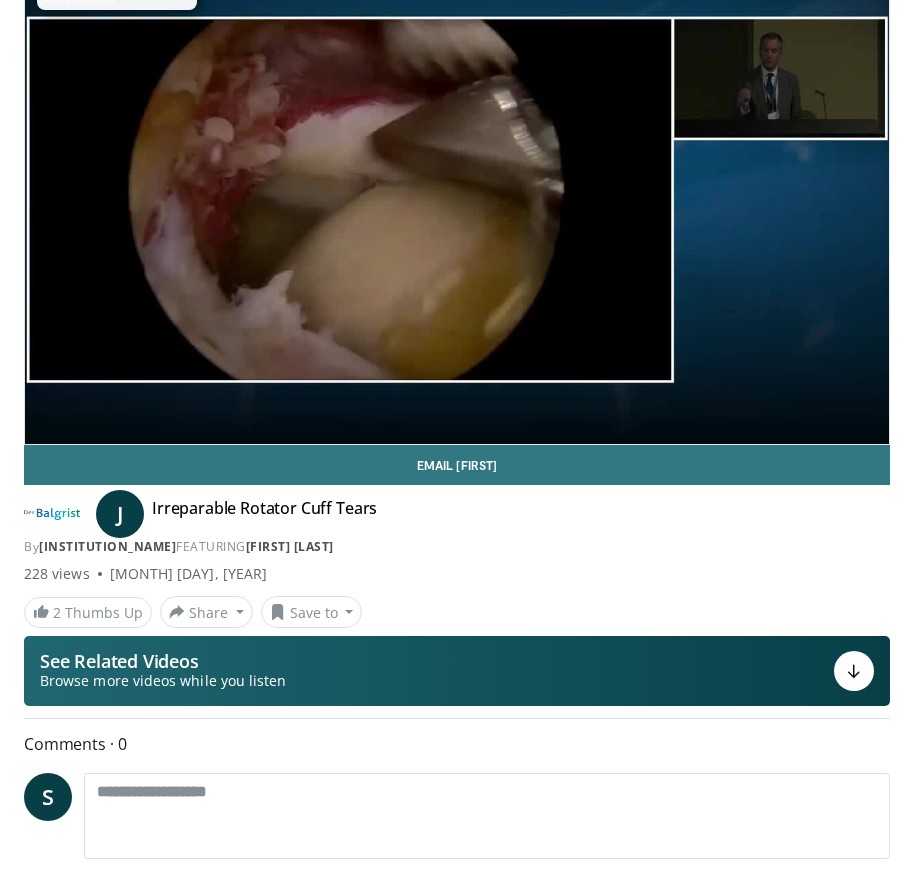 click on "**********" at bounding box center [457, 201] 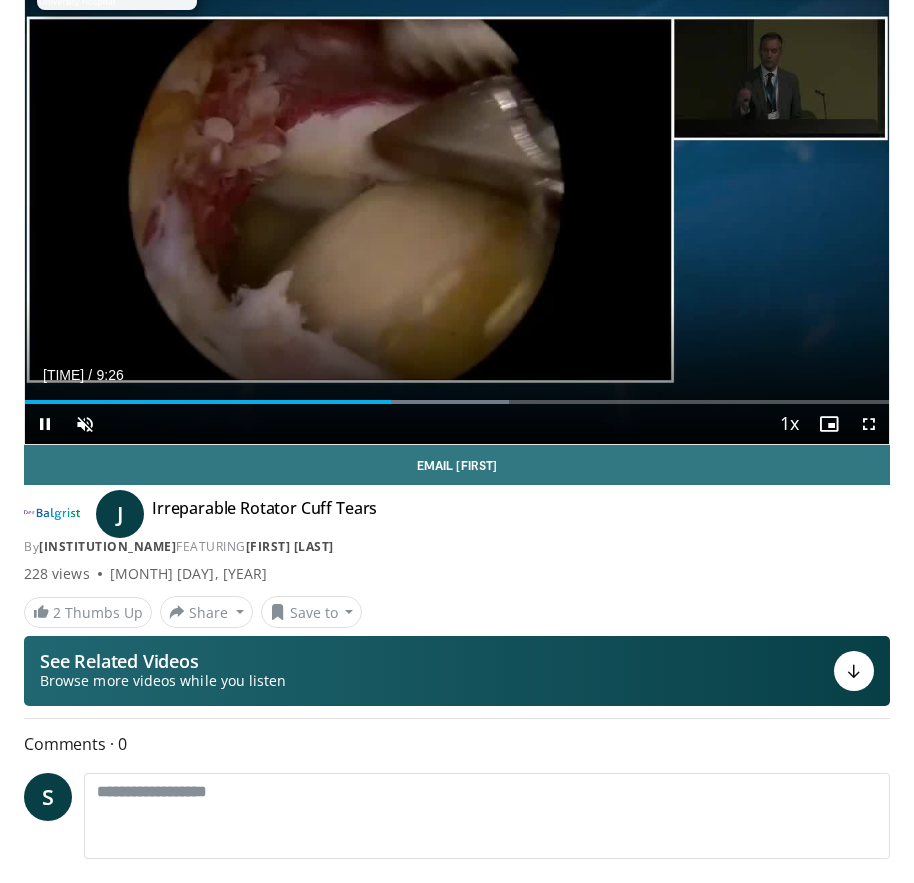 click on "**********" at bounding box center (457, 201) 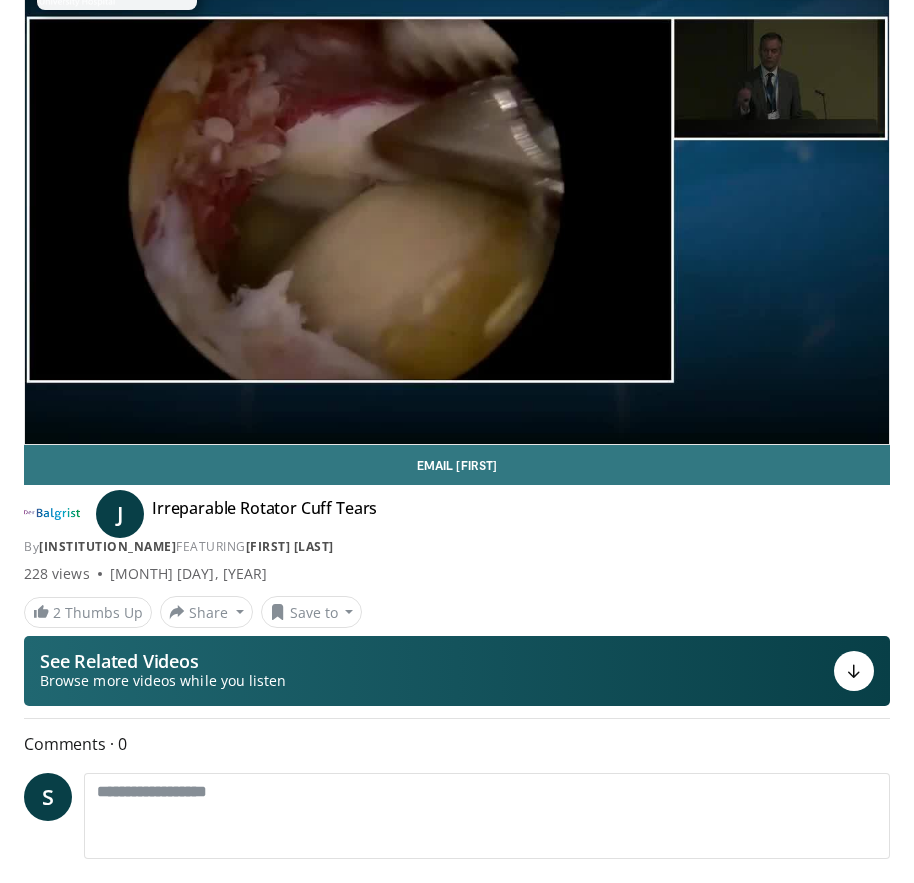 click on "[TIME]
Tap to unmute" at bounding box center (457, 201) 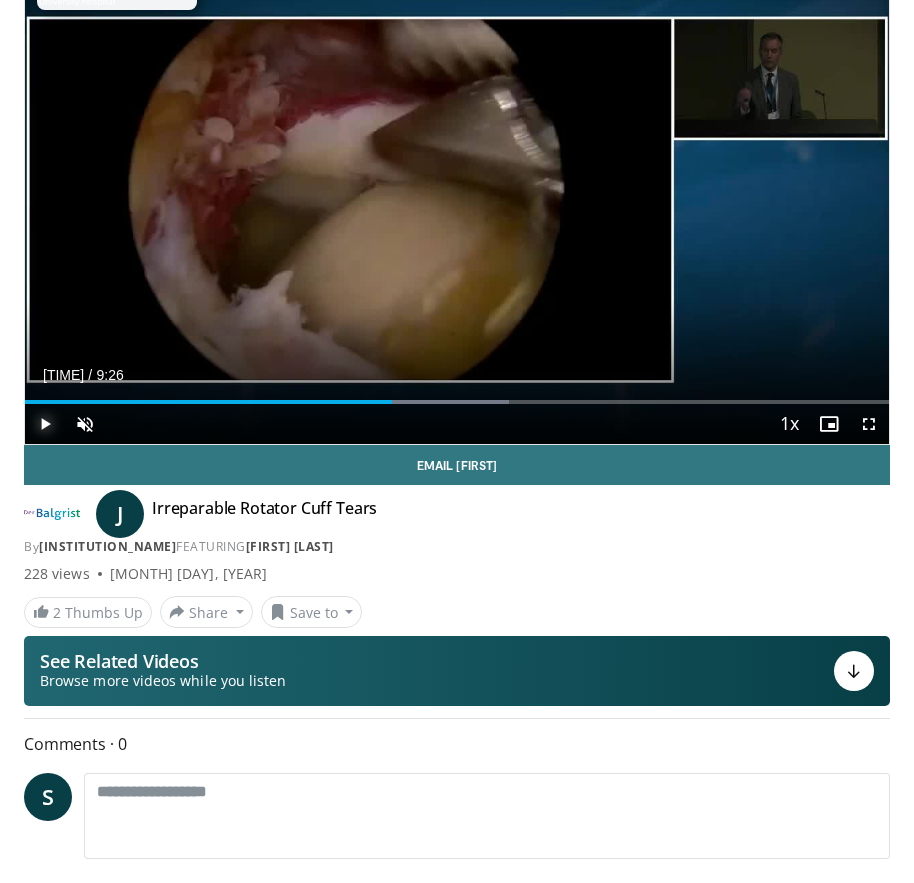 click at bounding box center [45, 424] 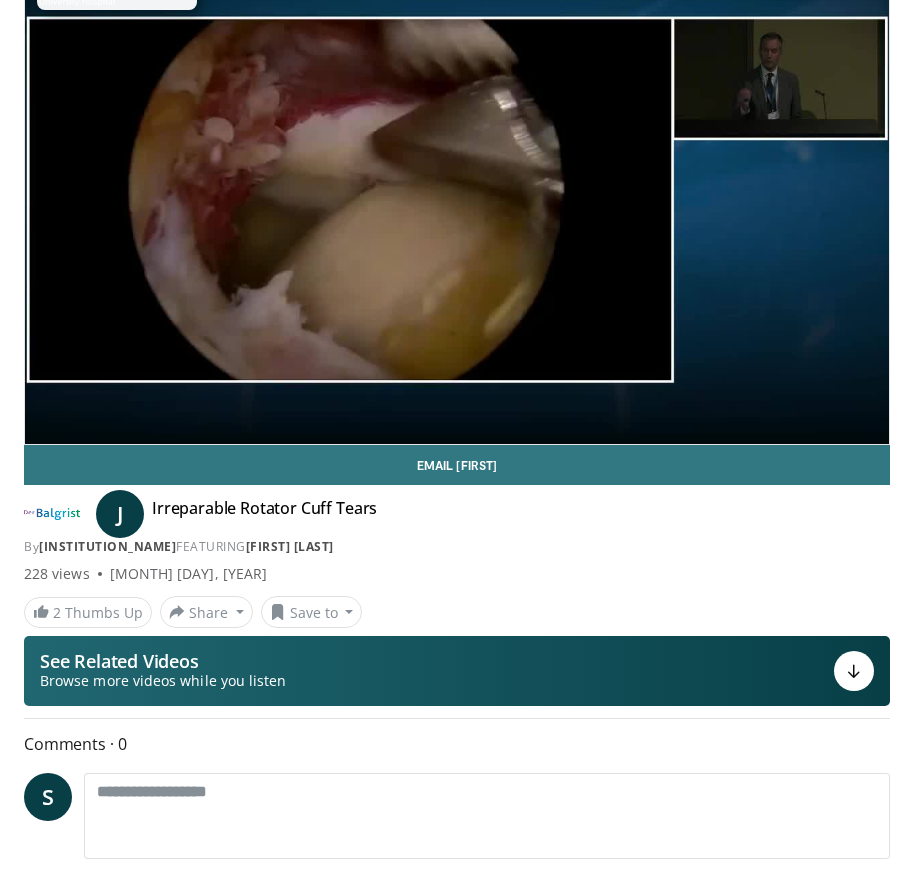 click on "[TIME]
Tap to unmute" at bounding box center [457, 201] 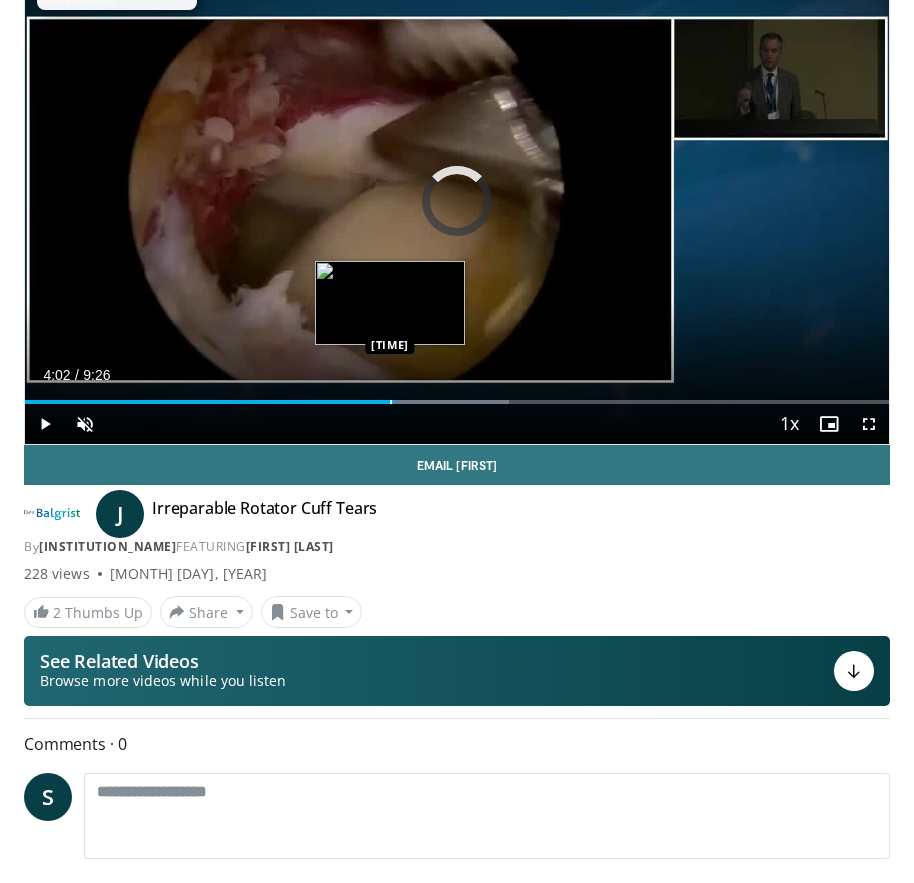 click at bounding box center (391, 402) 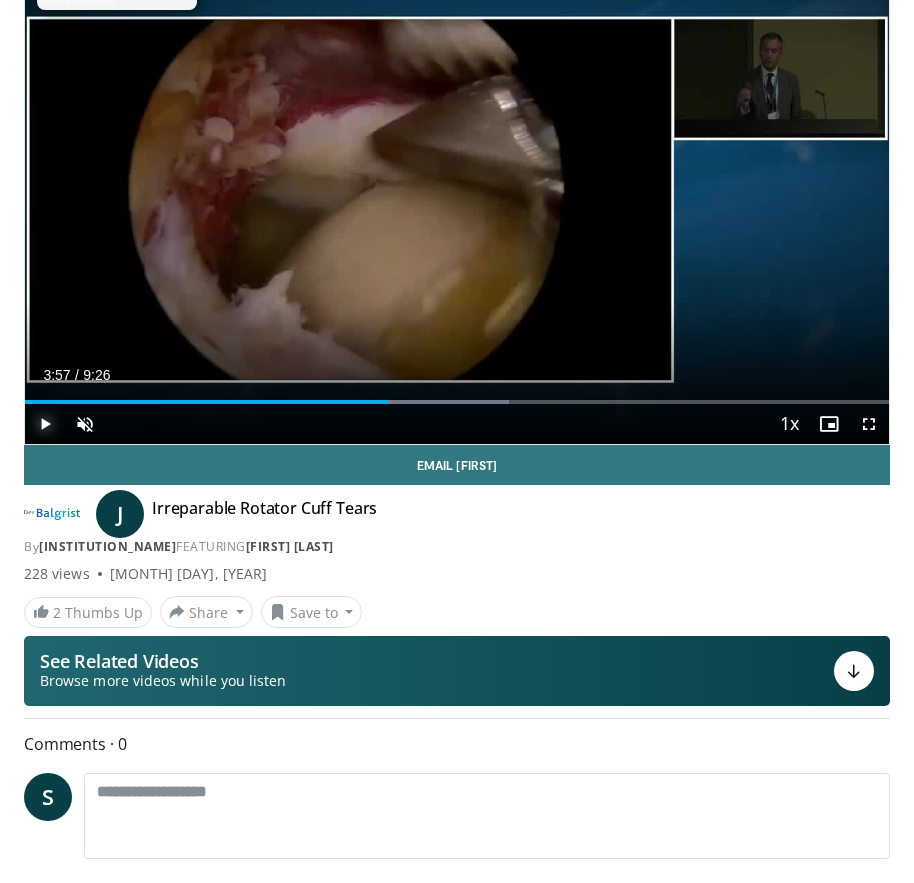 click at bounding box center [45, 424] 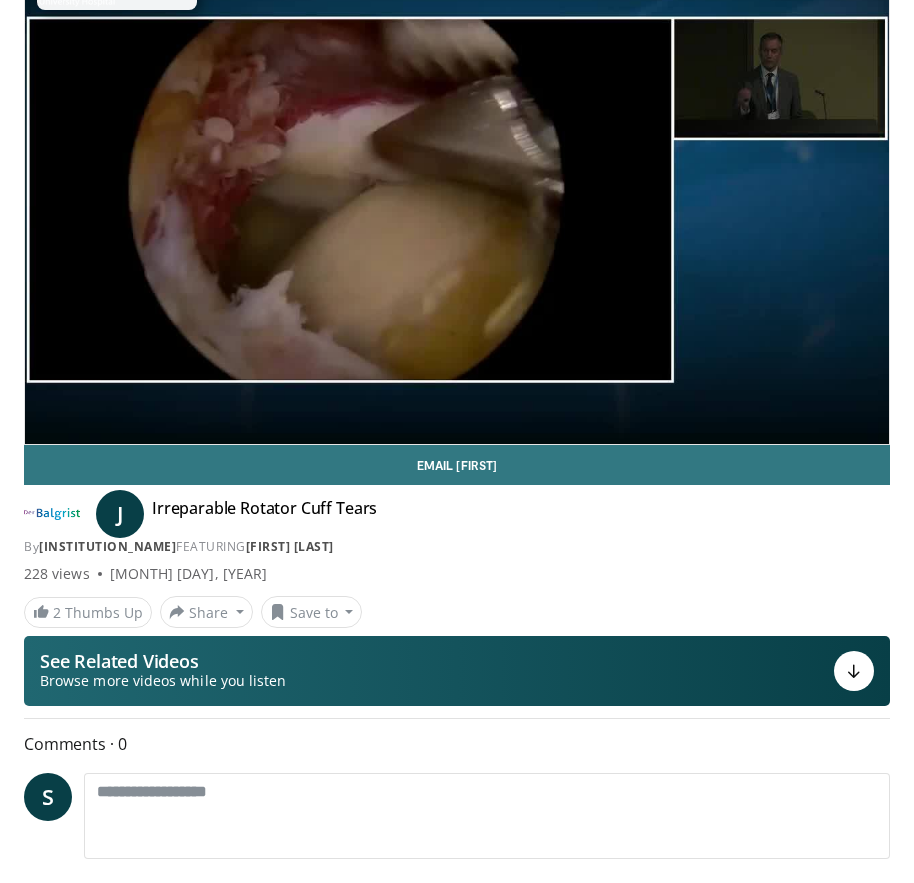 click on "**********" at bounding box center [457, 201] 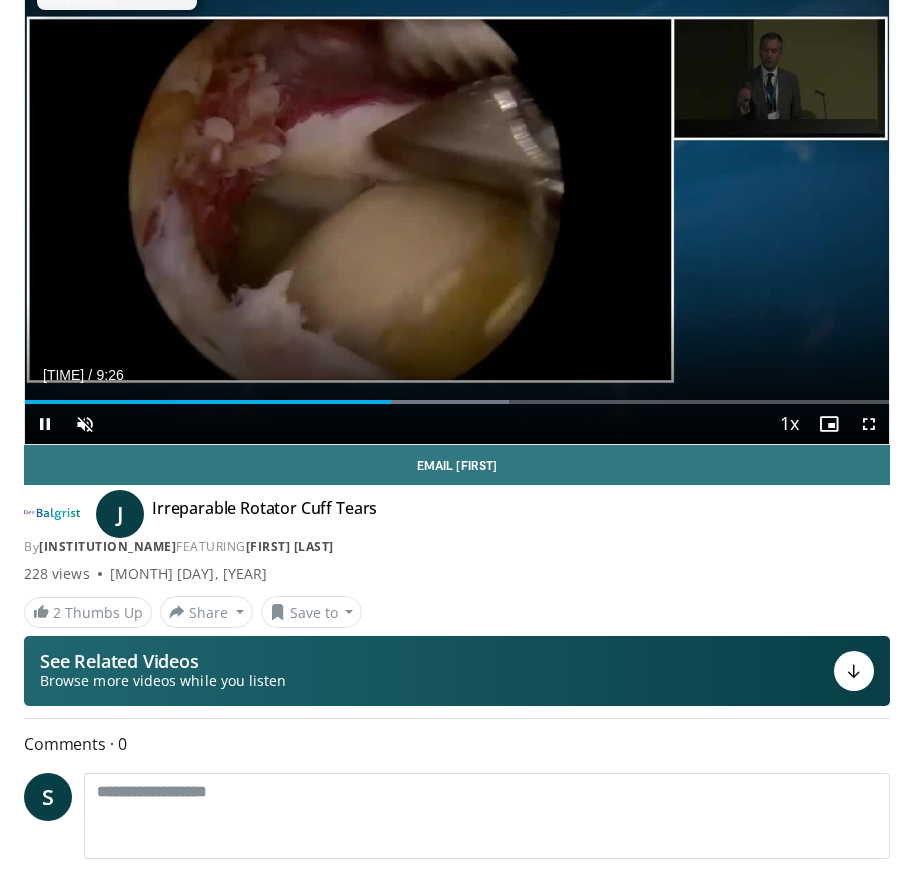 click on "**********" at bounding box center [457, 201] 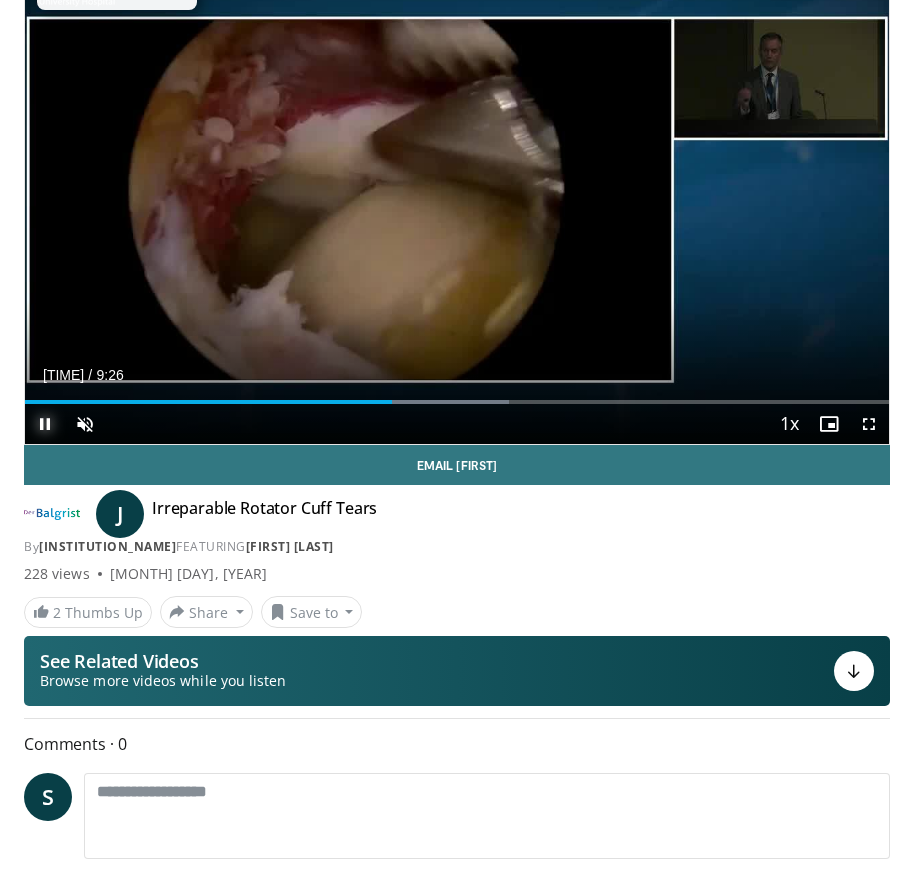 click at bounding box center (45, 424) 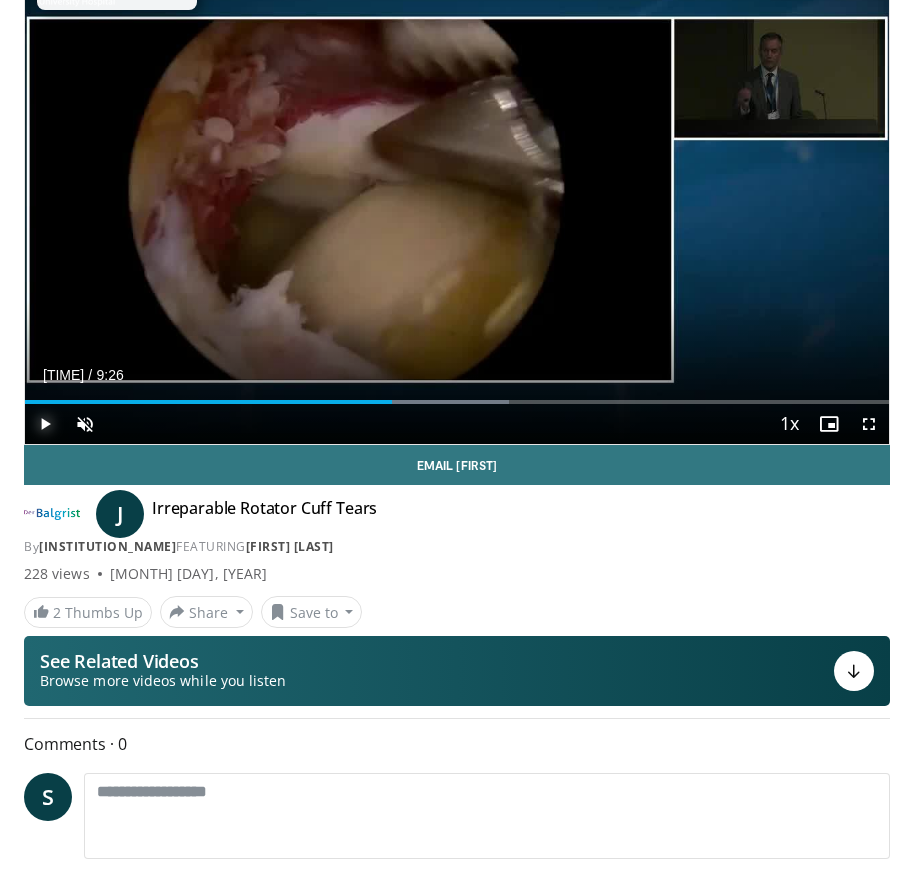 click at bounding box center (45, 424) 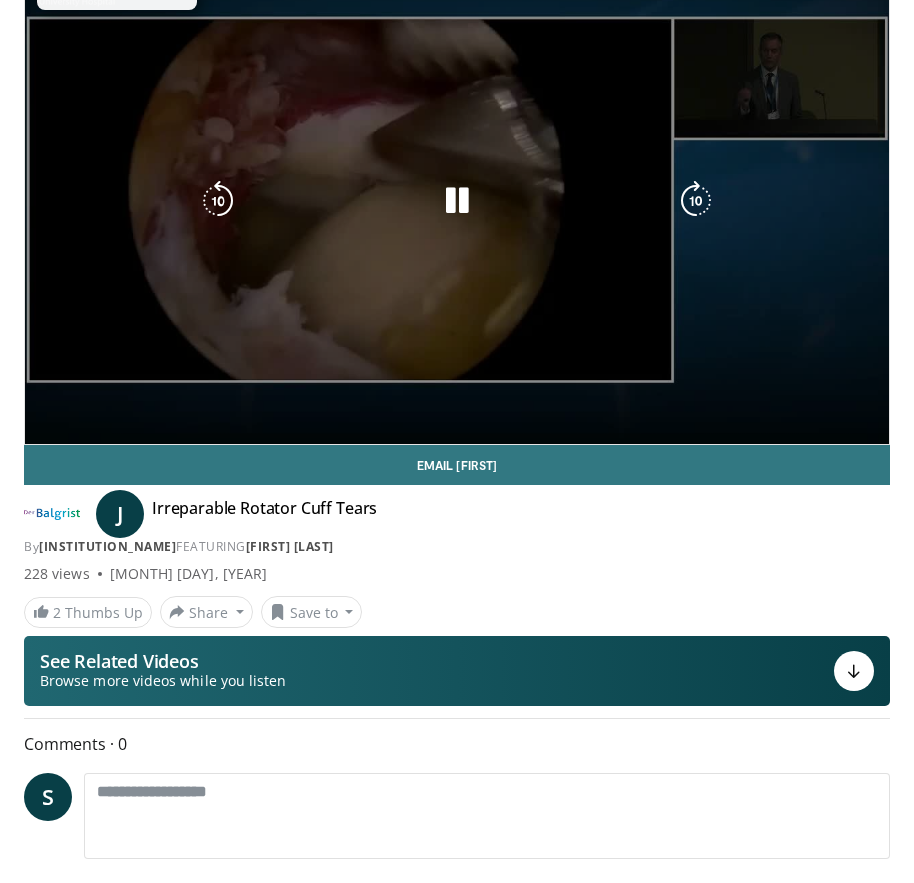 click on "**********" at bounding box center [457, 201] 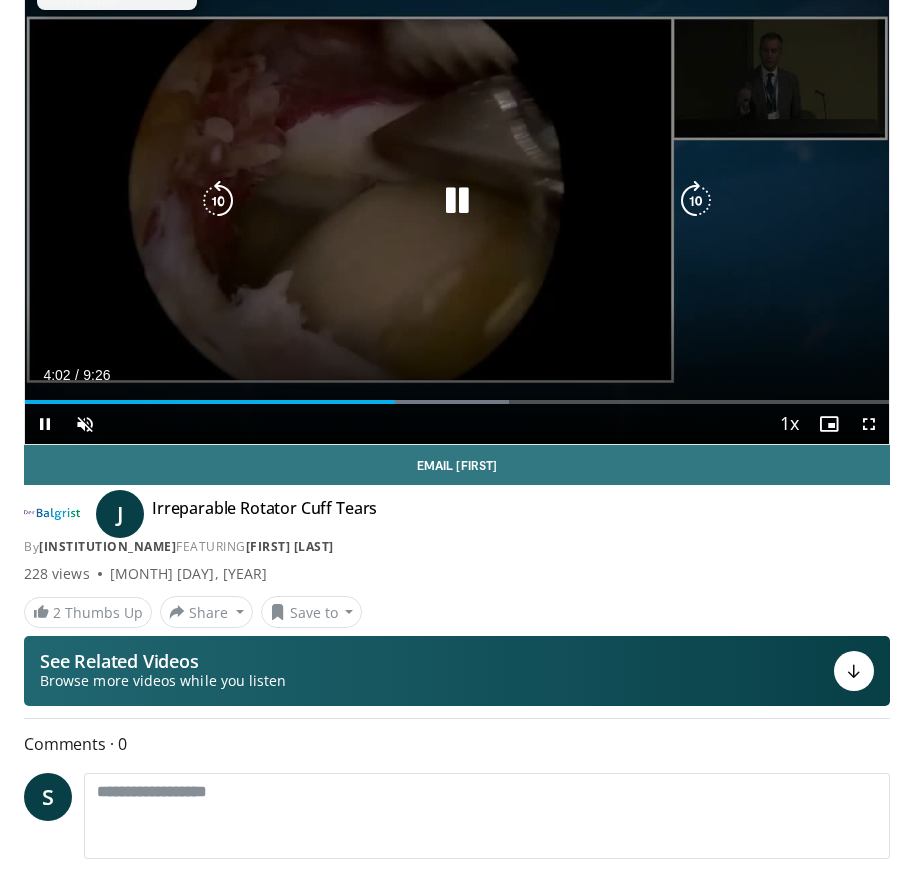 click on "**********" at bounding box center [457, 201] 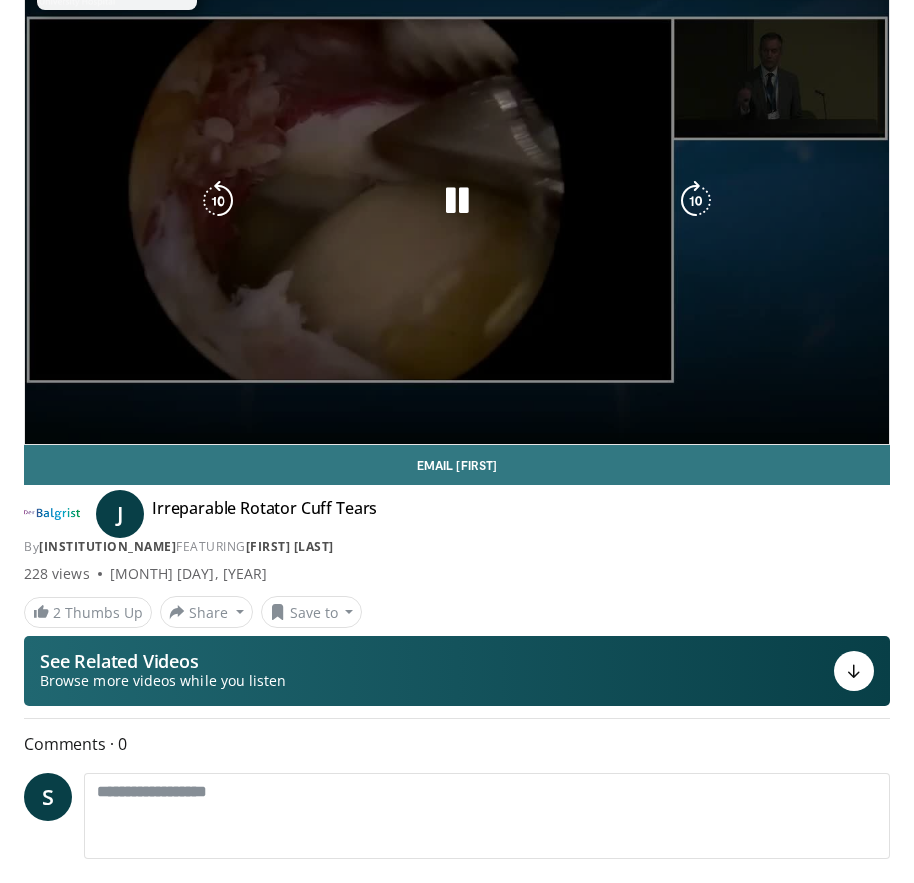 click on "**********" at bounding box center (457, 201) 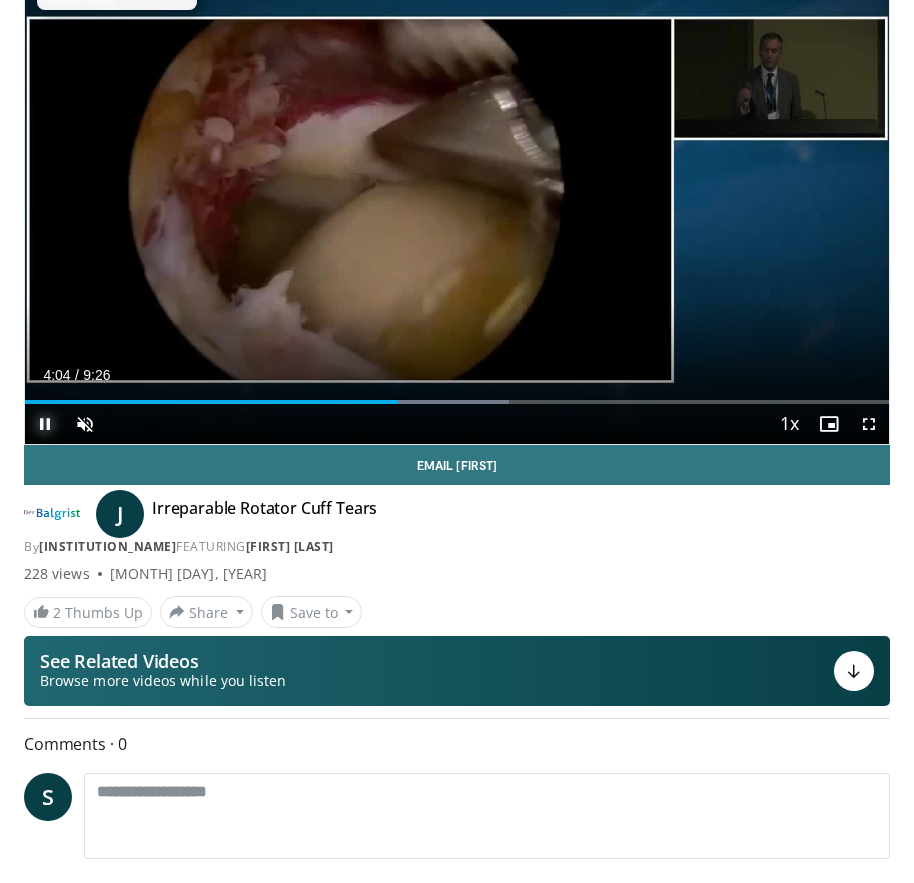 click at bounding box center (45, 424) 